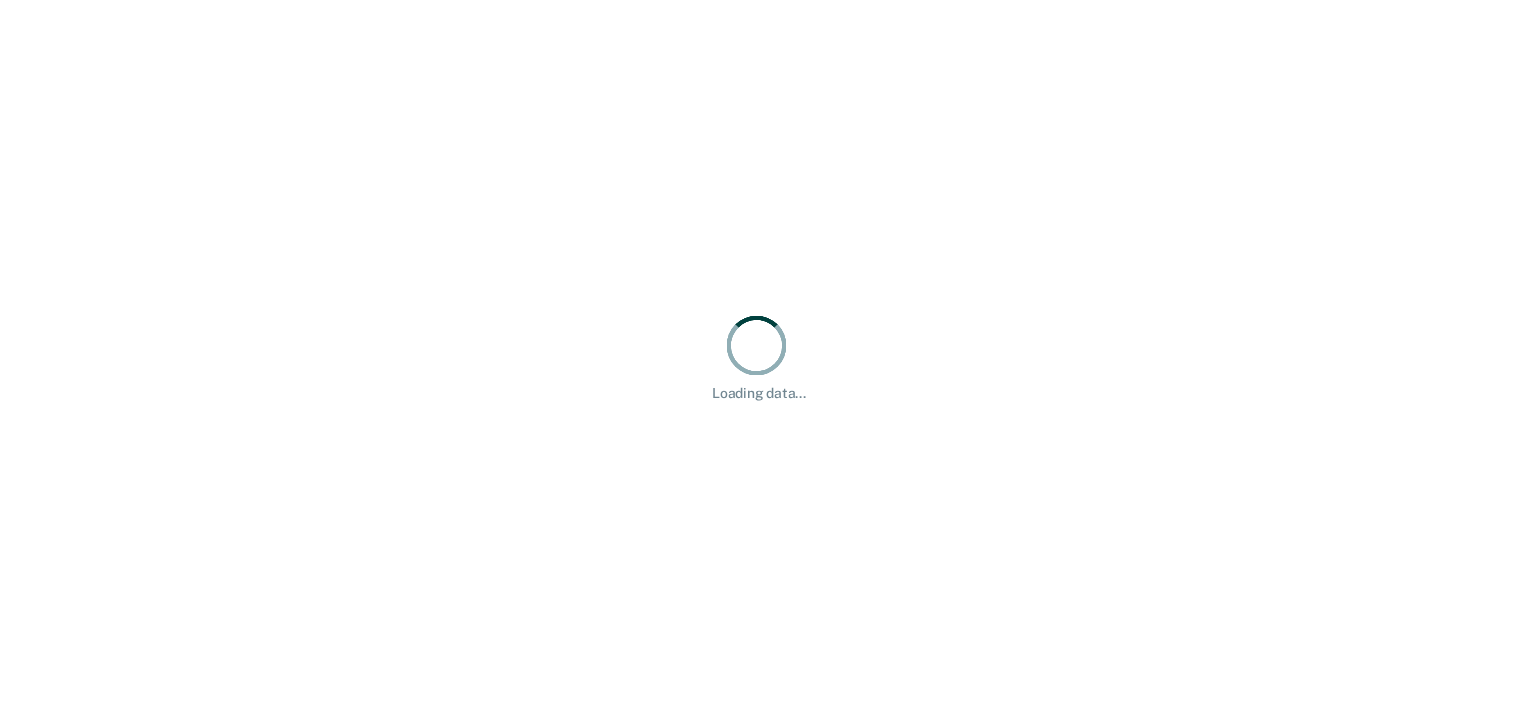 scroll, scrollTop: 0, scrollLeft: 0, axis: both 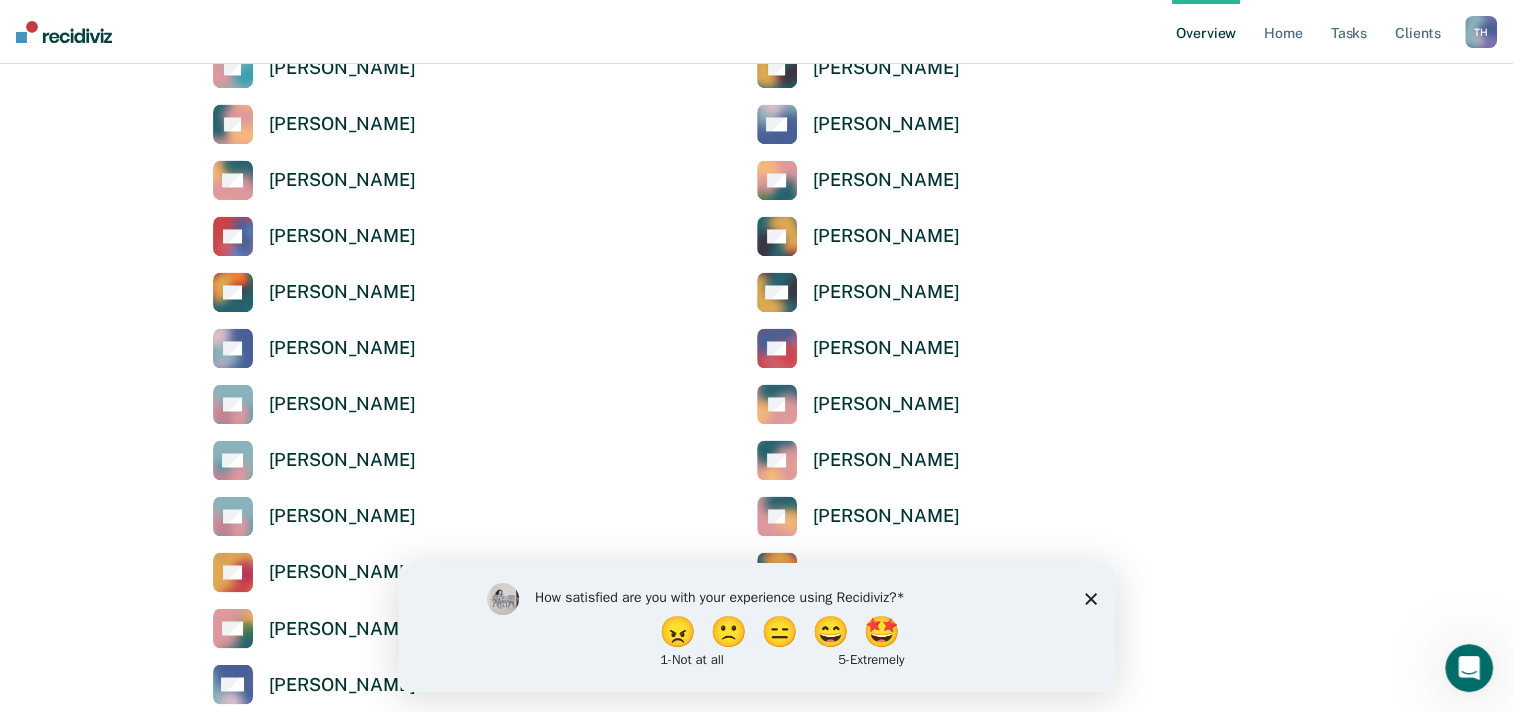 click 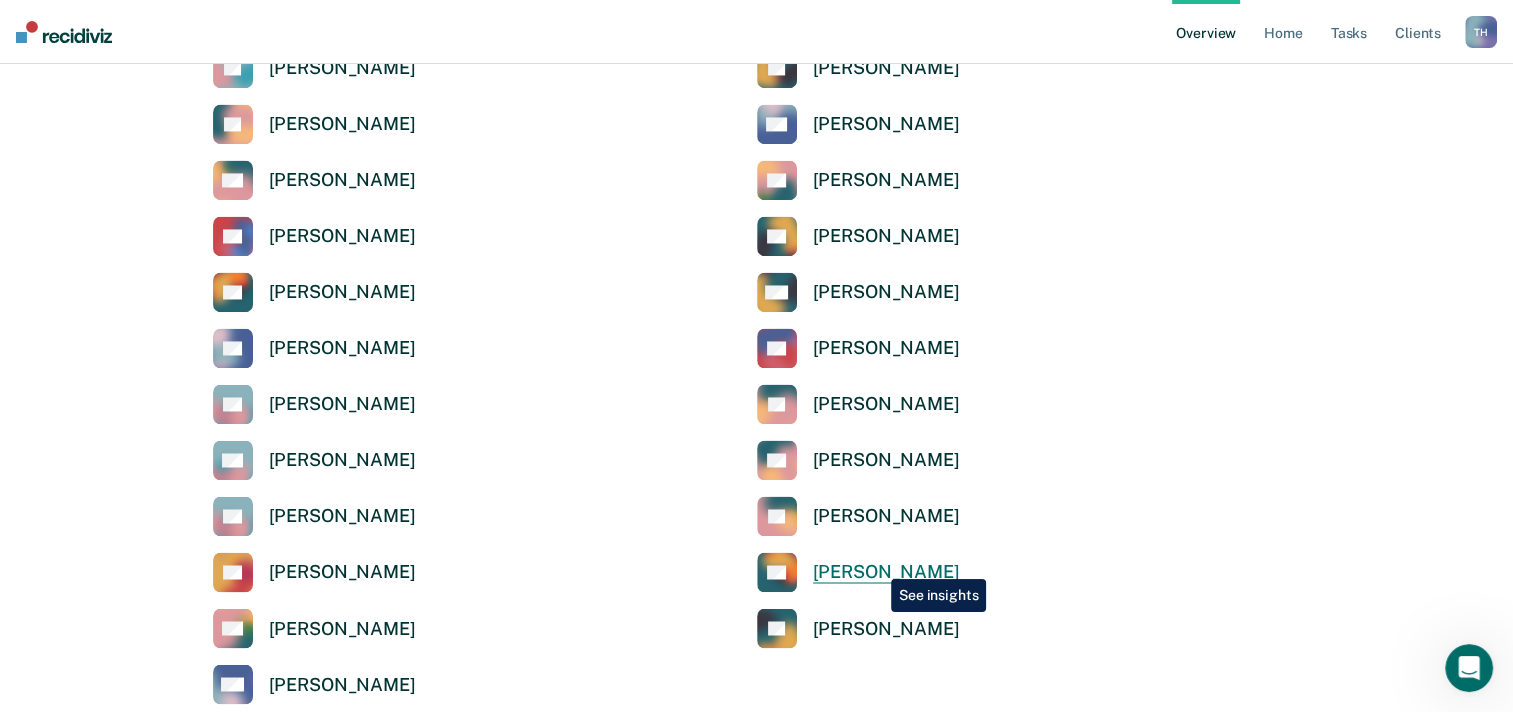 click on "[PERSON_NAME]" at bounding box center [886, 572] 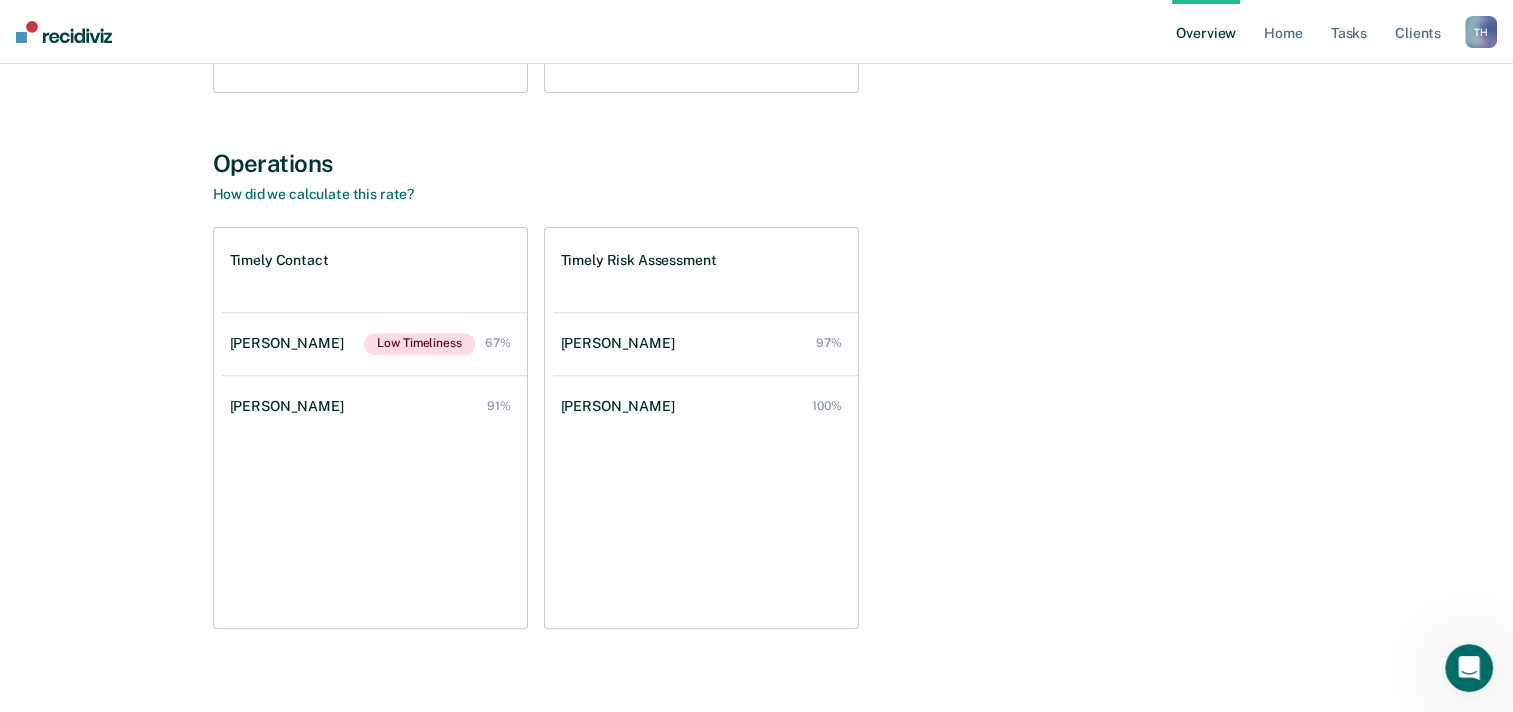 scroll, scrollTop: 657, scrollLeft: 0, axis: vertical 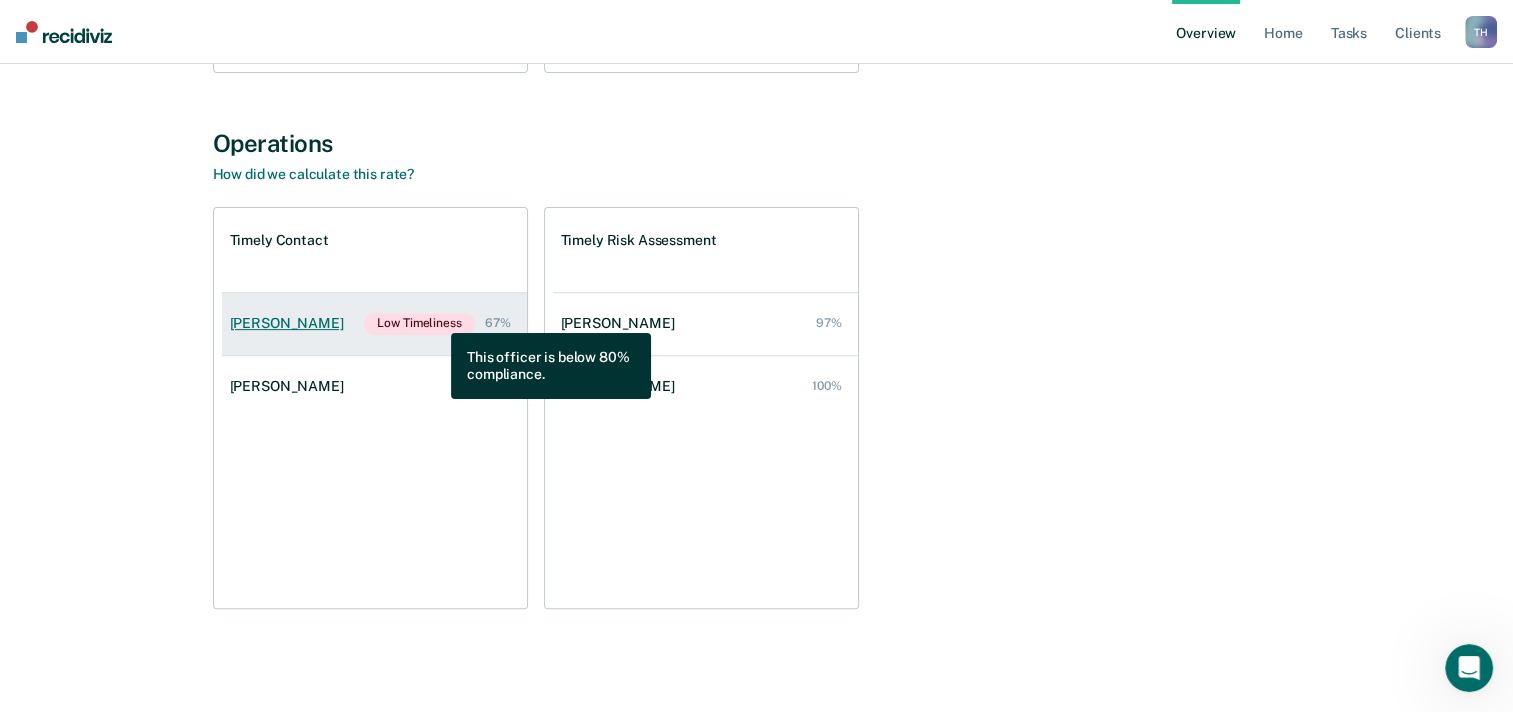 click on "Low Timeliness" at bounding box center (419, 324) 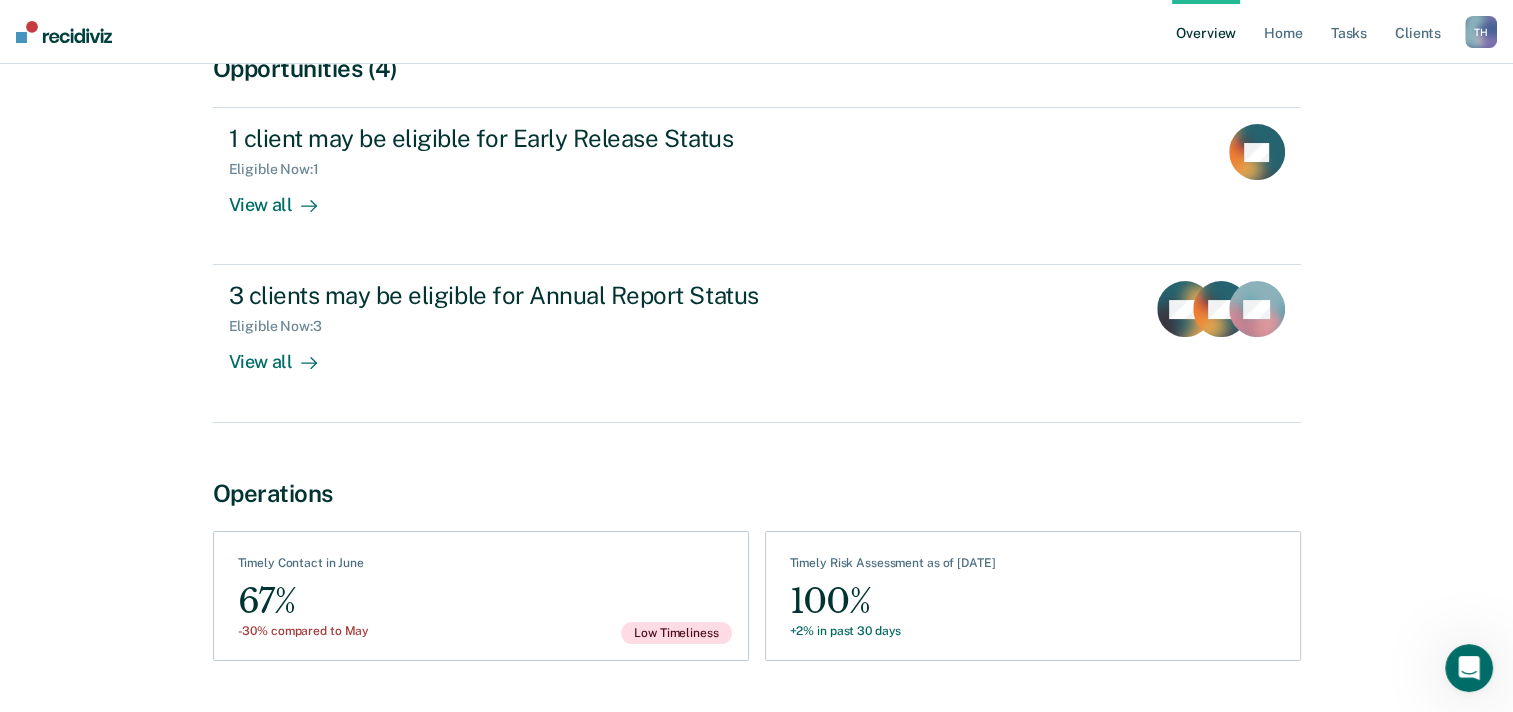 scroll, scrollTop: 264, scrollLeft: 0, axis: vertical 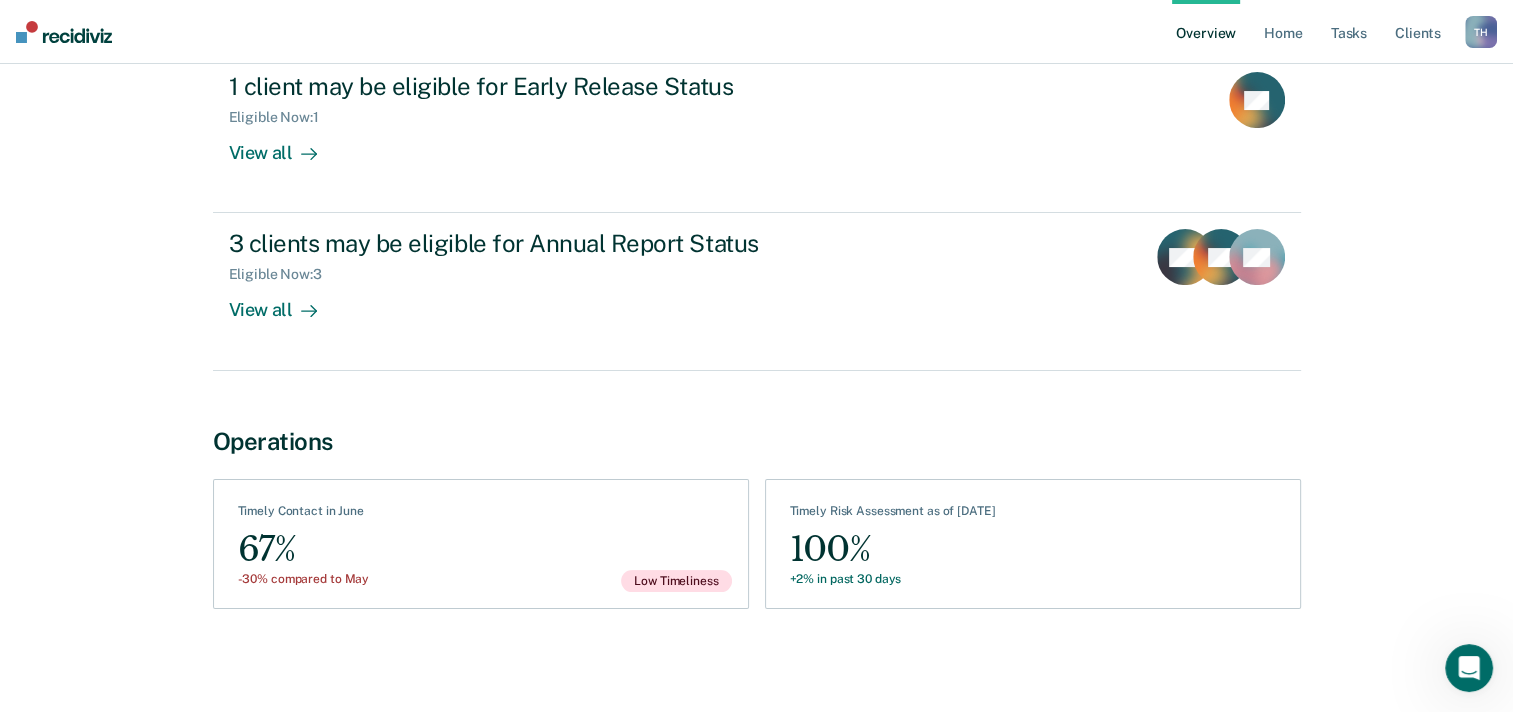 click on "See Clients Timely Contact in June 67% -30% compared to May Low Timeliness" at bounding box center [481, 544] 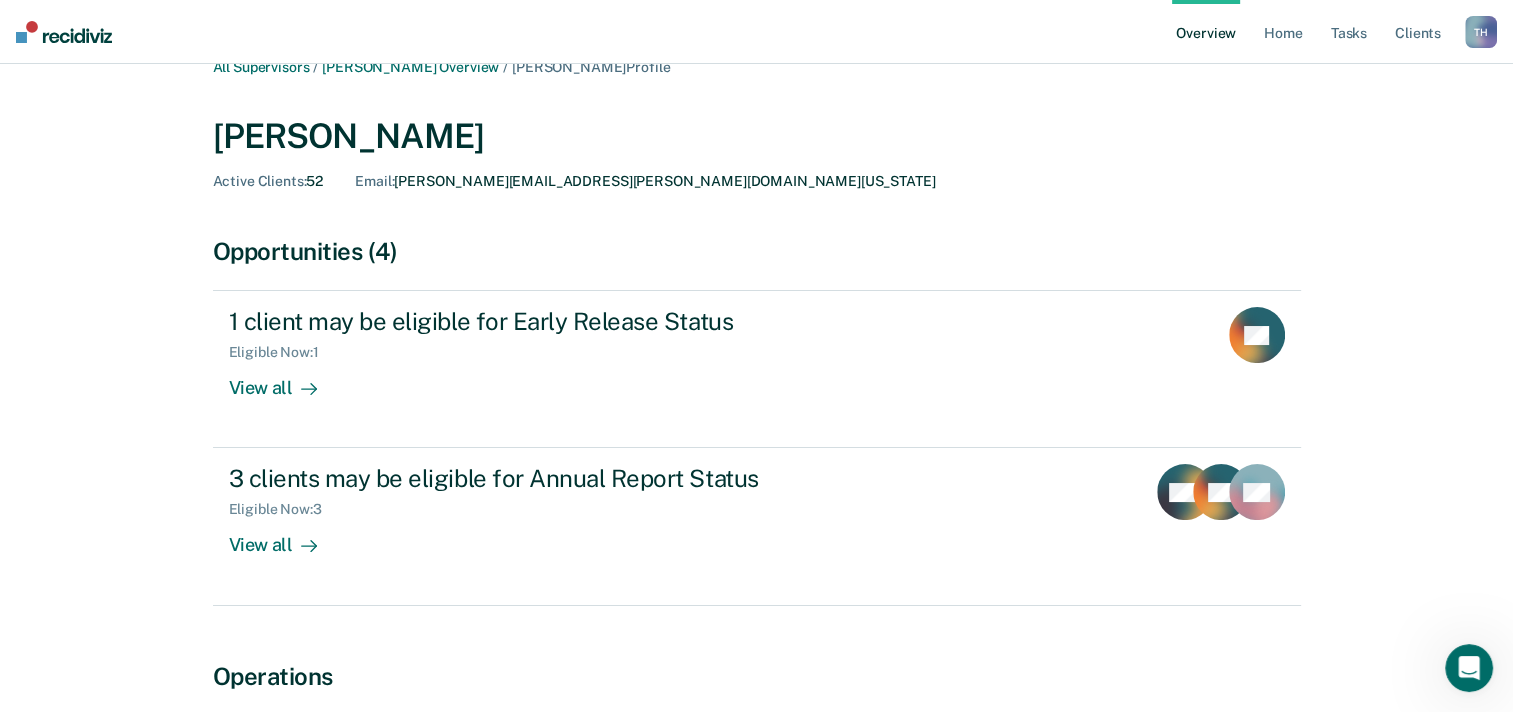 scroll, scrollTop: 0, scrollLeft: 0, axis: both 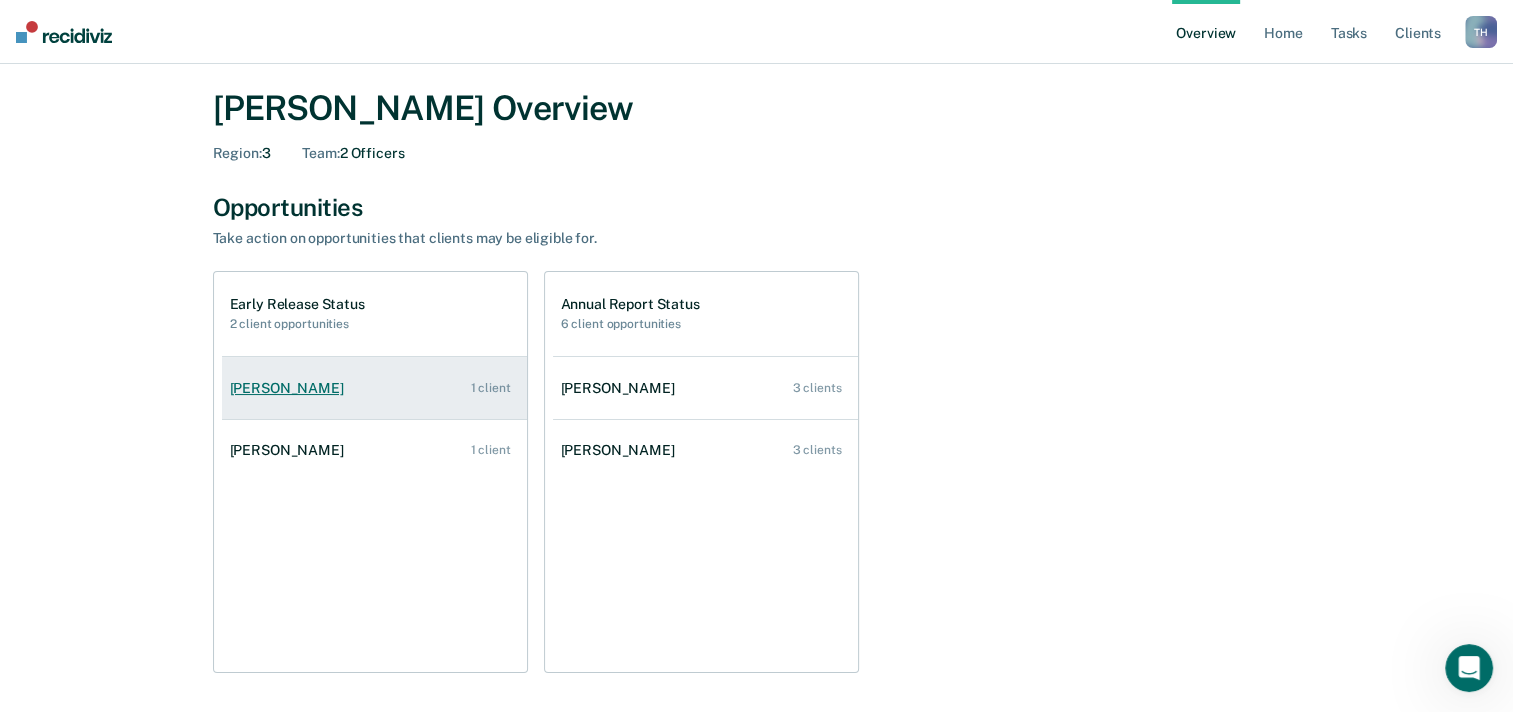 click on "[PERSON_NAME]   1 client" at bounding box center [374, 388] 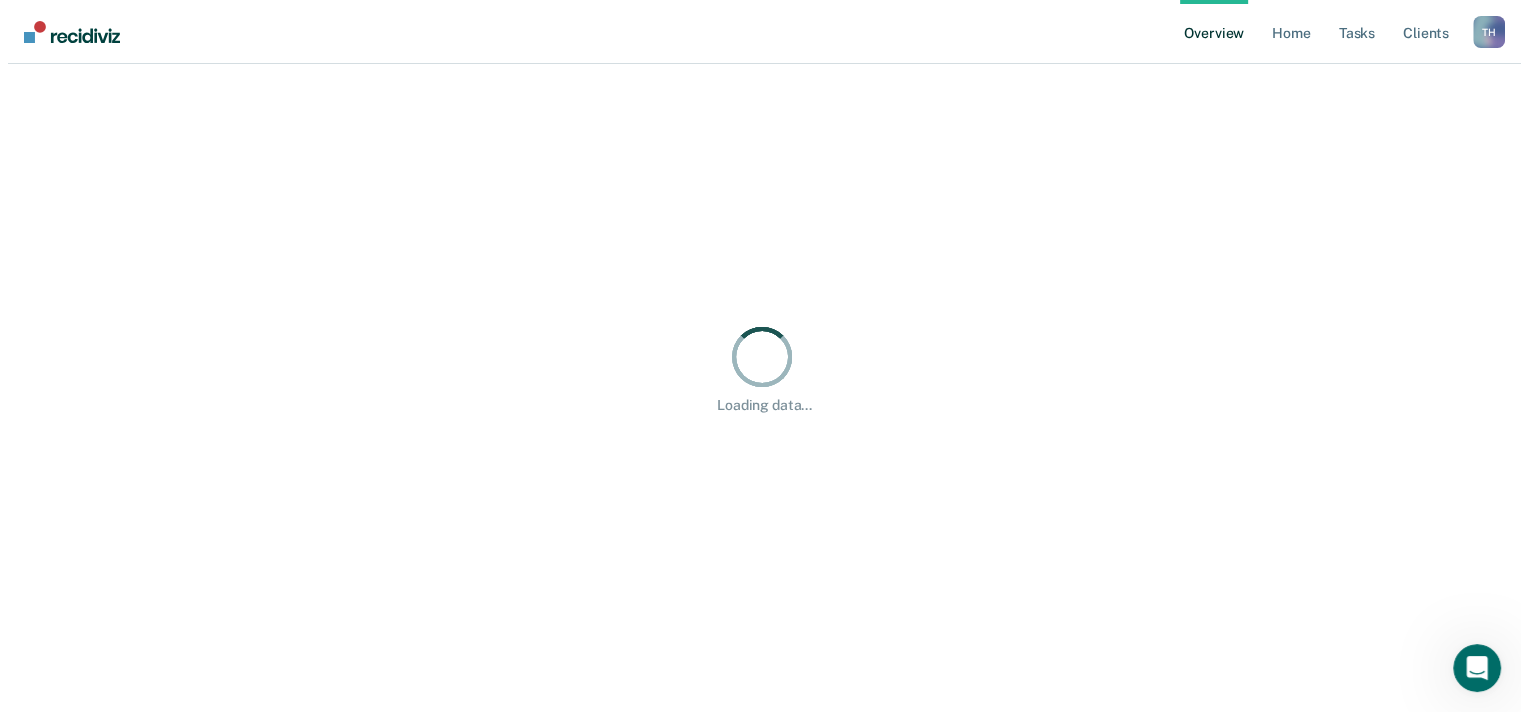 scroll, scrollTop: 0, scrollLeft: 0, axis: both 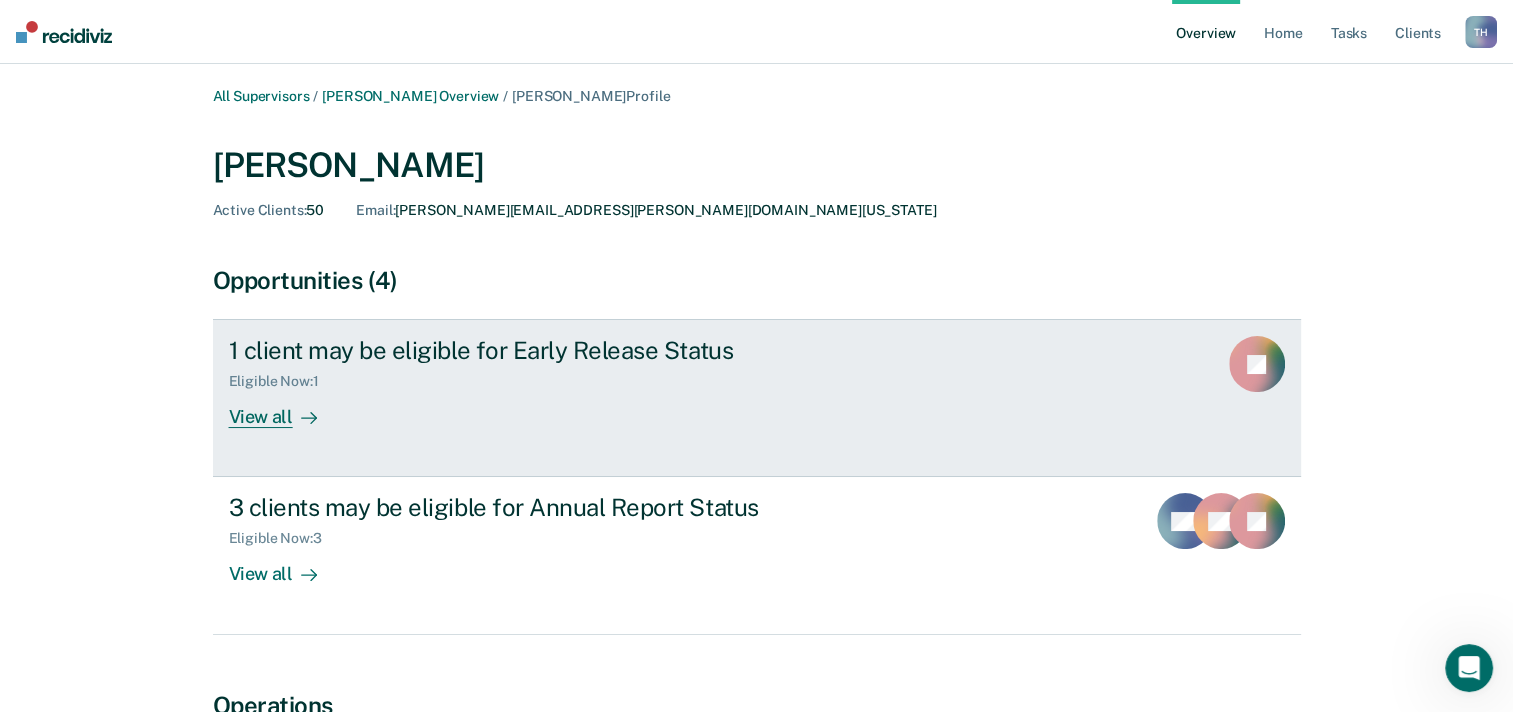 click on "View all" at bounding box center (285, 409) 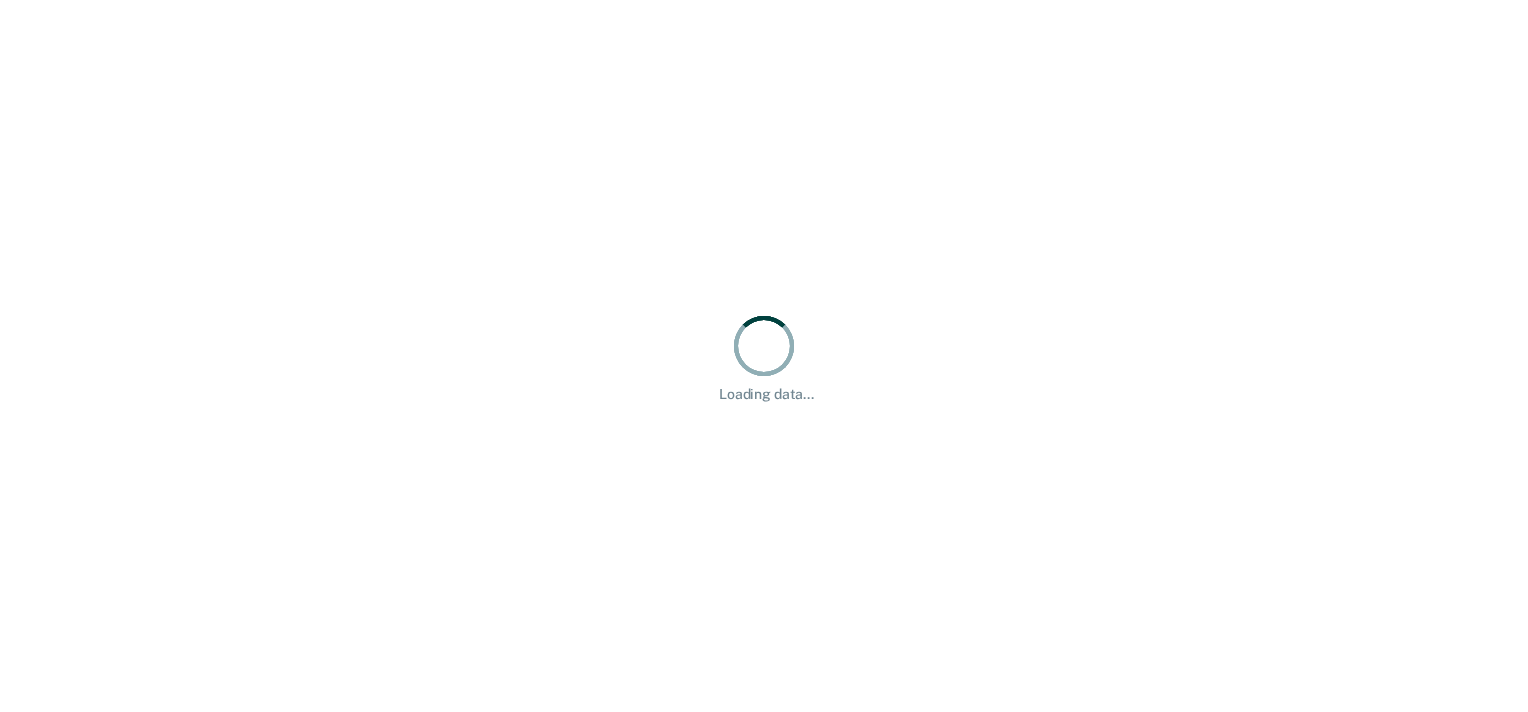 scroll, scrollTop: 0, scrollLeft: 0, axis: both 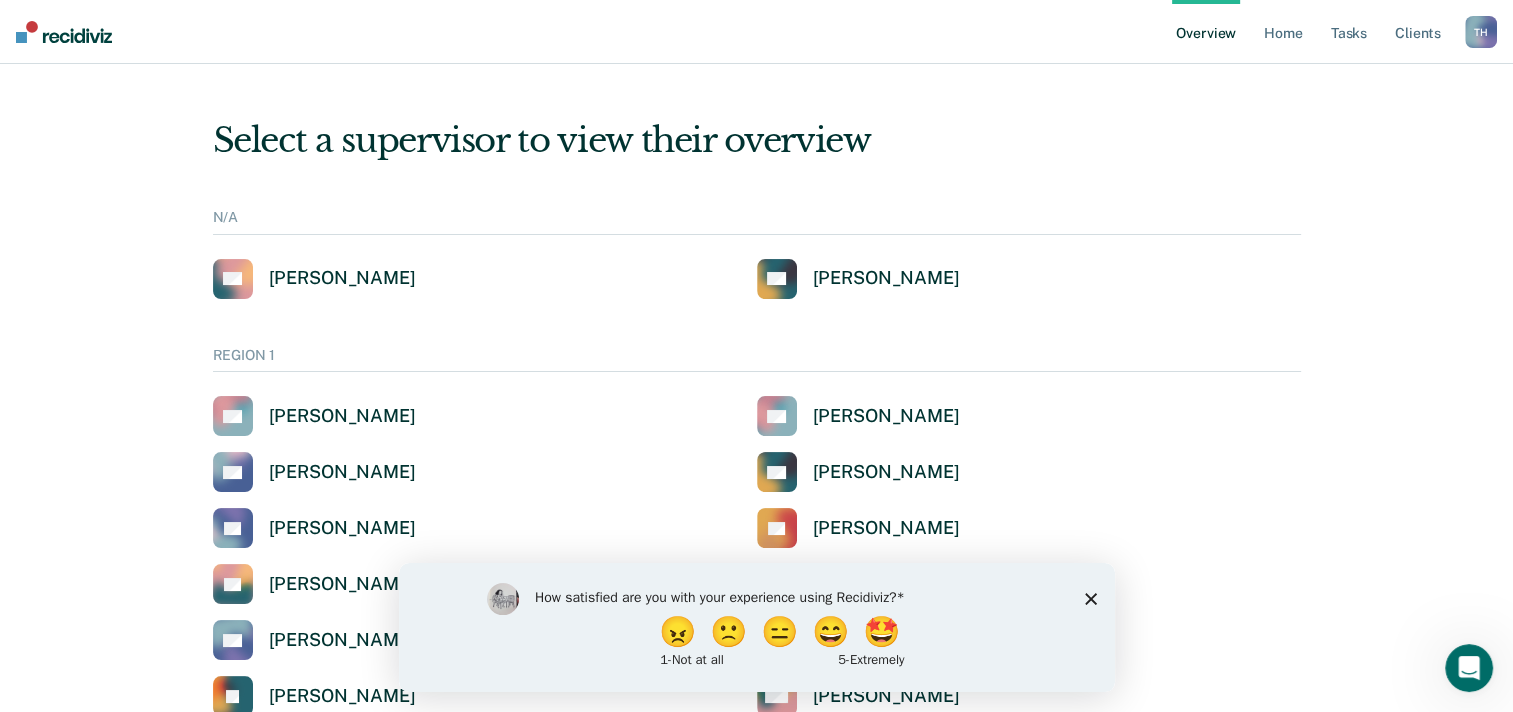 click 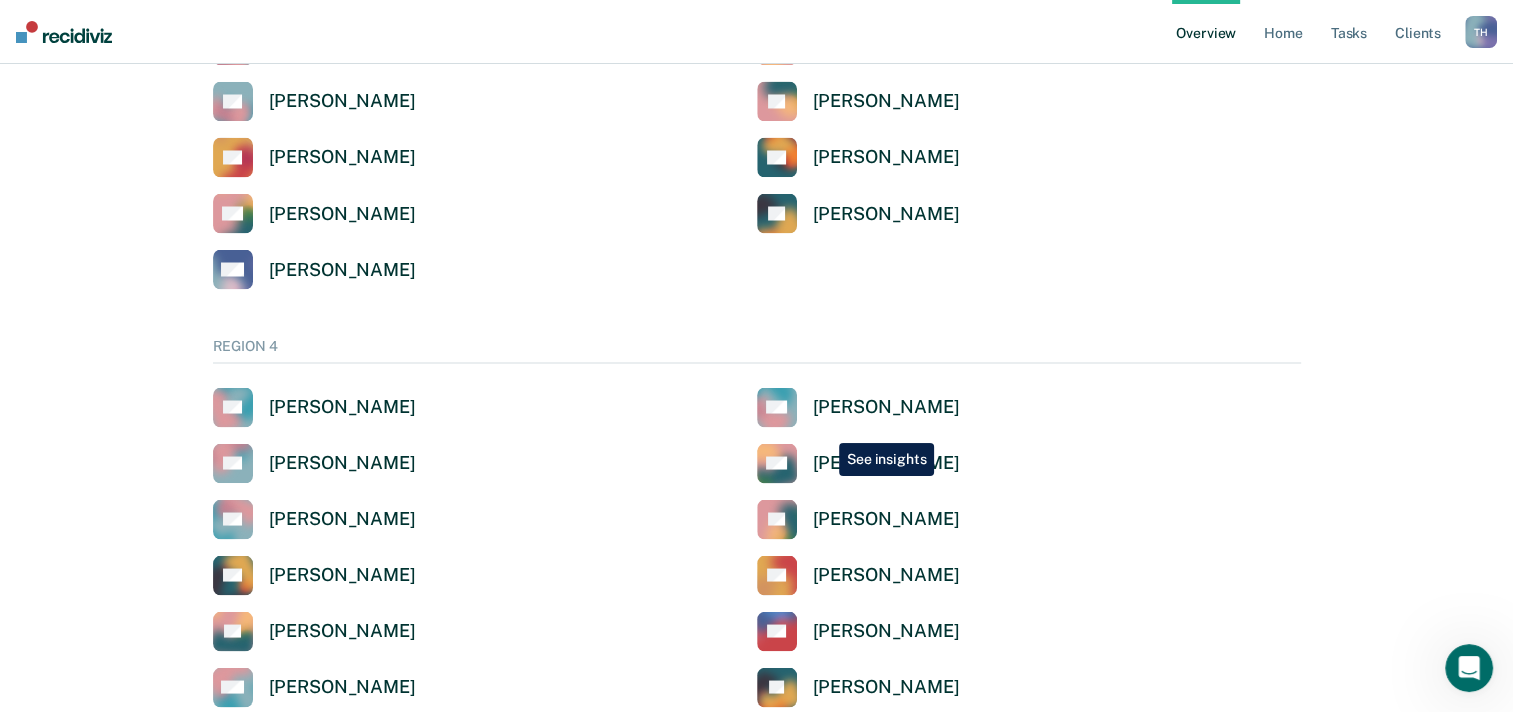 scroll, scrollTop: 3500, scrollLeft: 0, axis: vertical 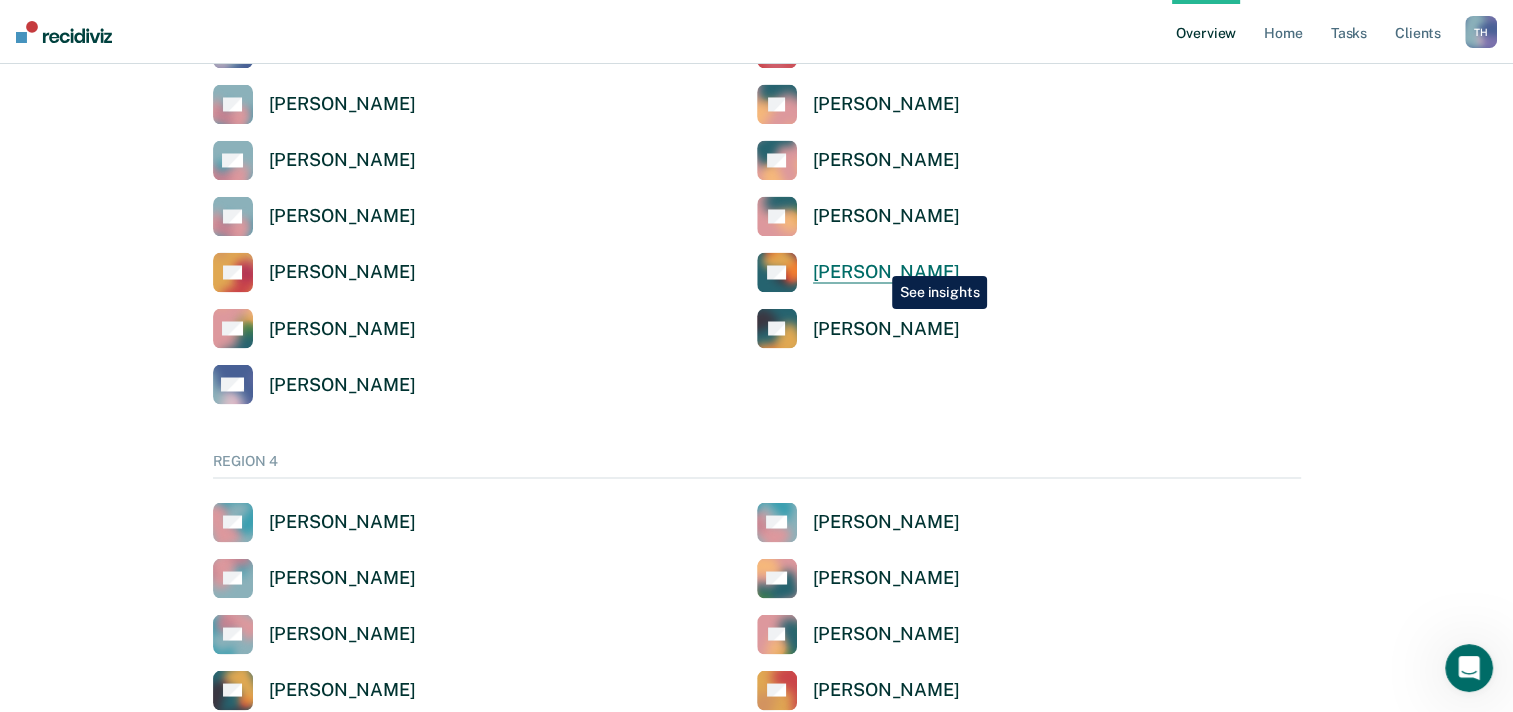 click on "[PERSON_NAME]" at bounding box center [886, 272] 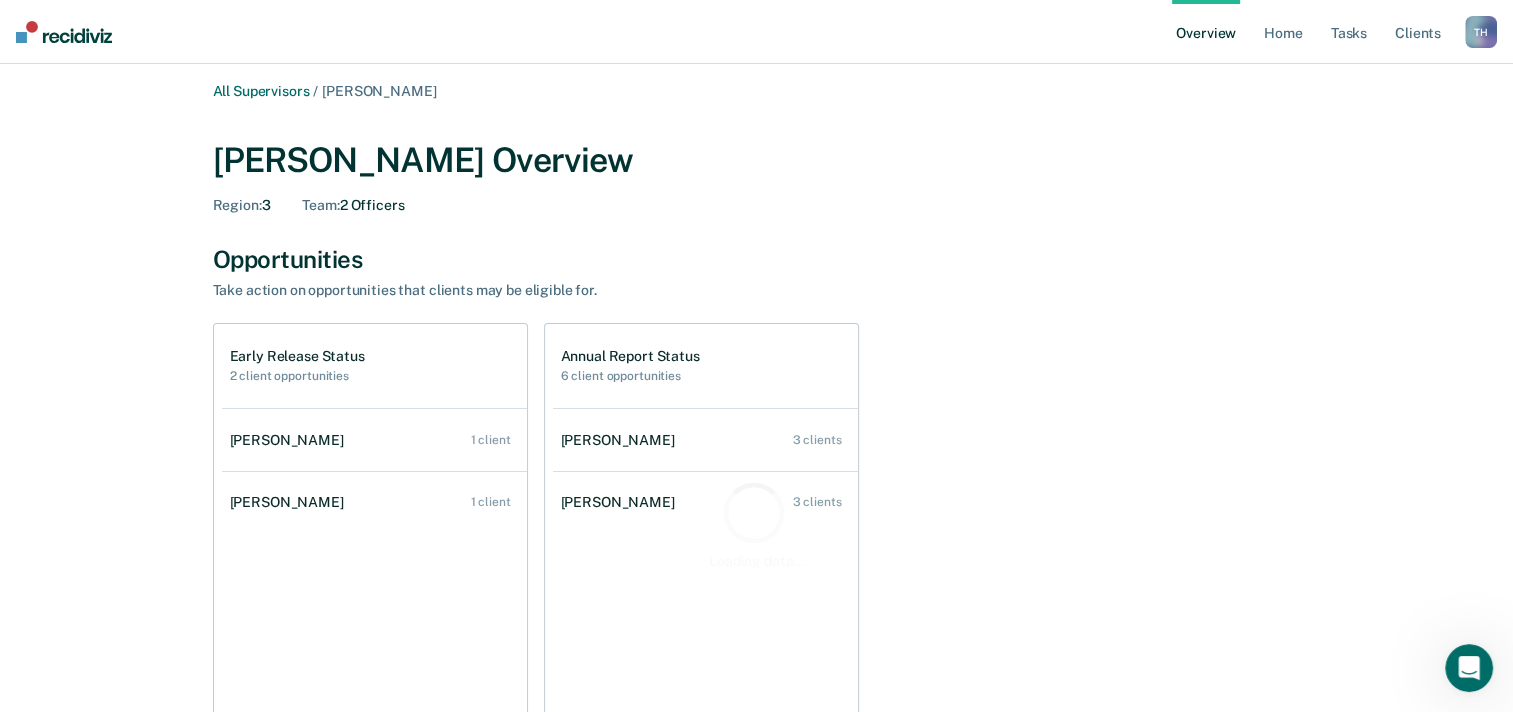 scroll, scrollTop: 200, scrollLeft: 0, axis: vertical 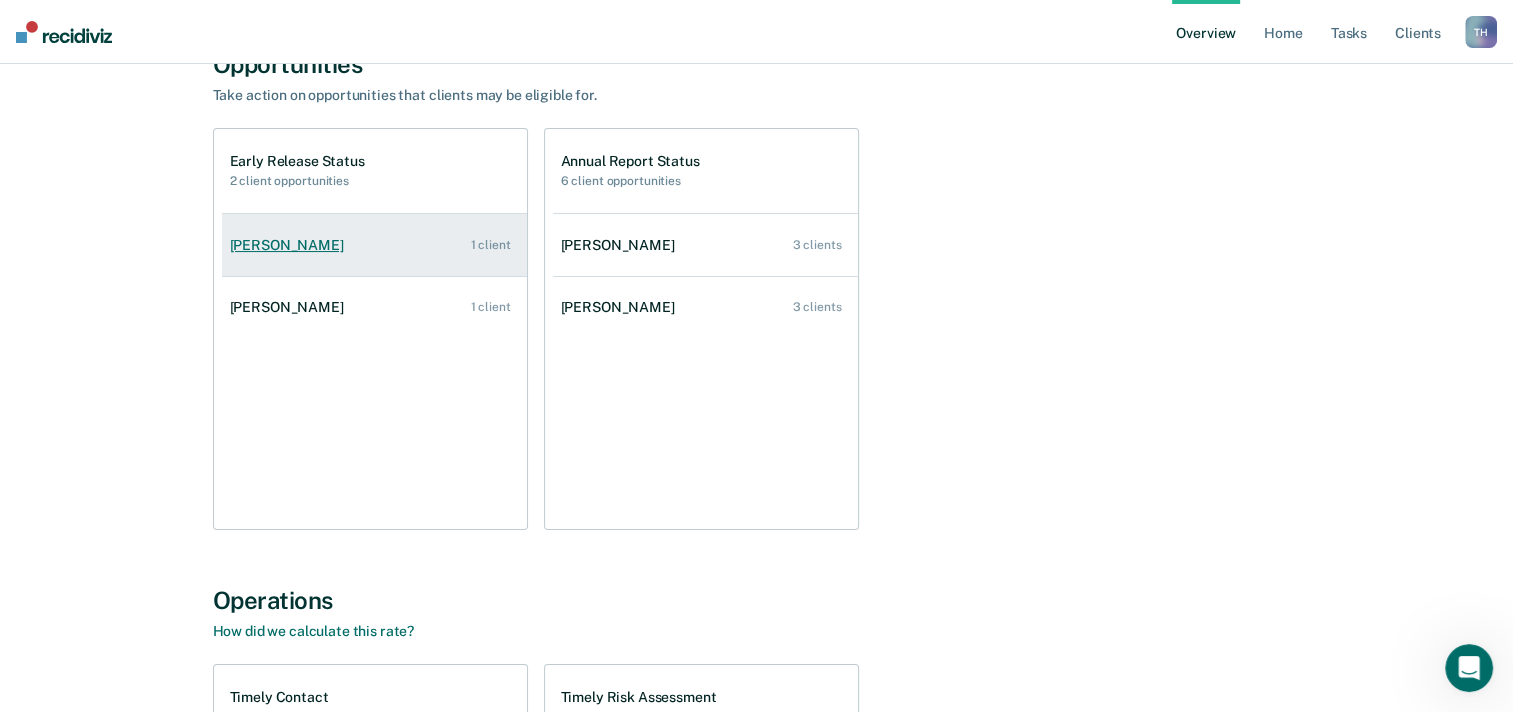 click on "1 client" at bounding box center (490, 245) 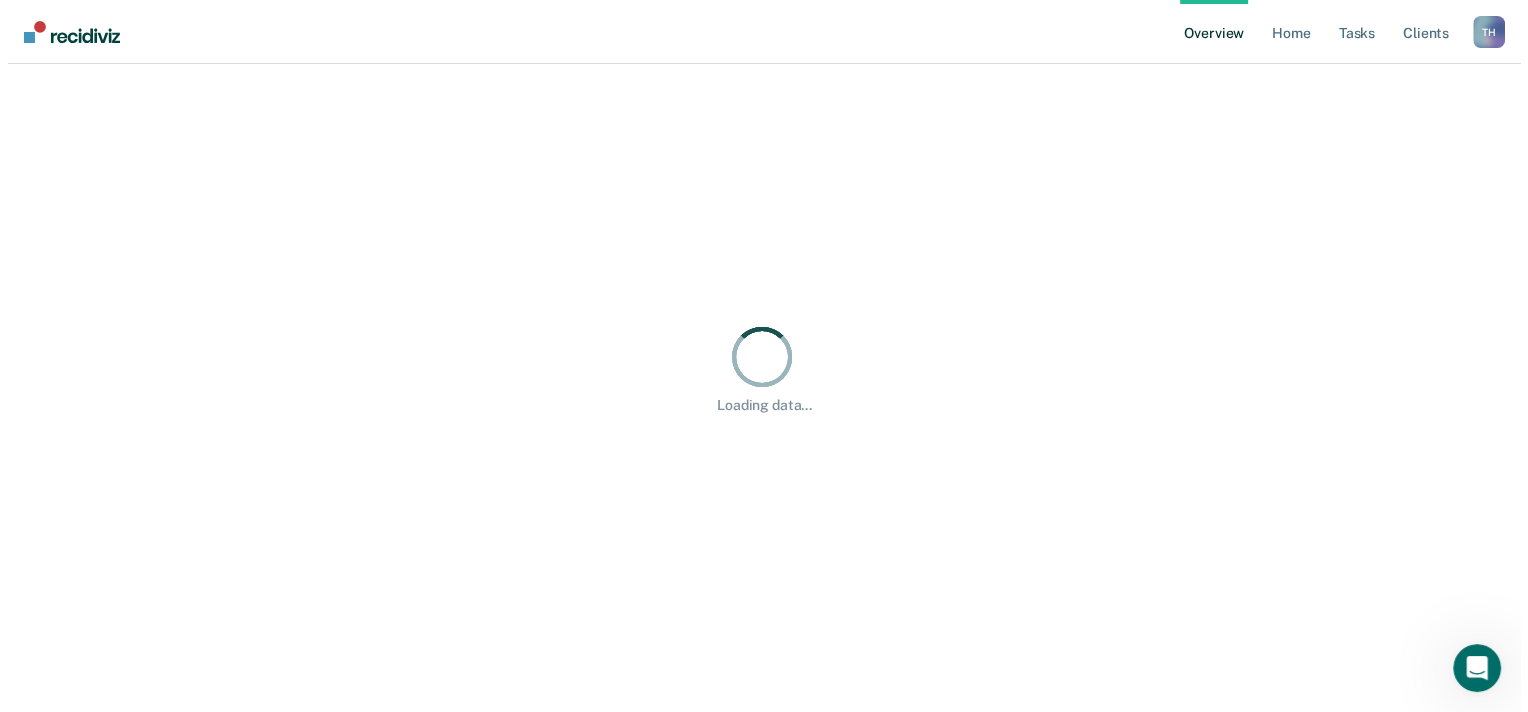 scroll, scrollTop: 0, scrollLeft: 0, axis: both 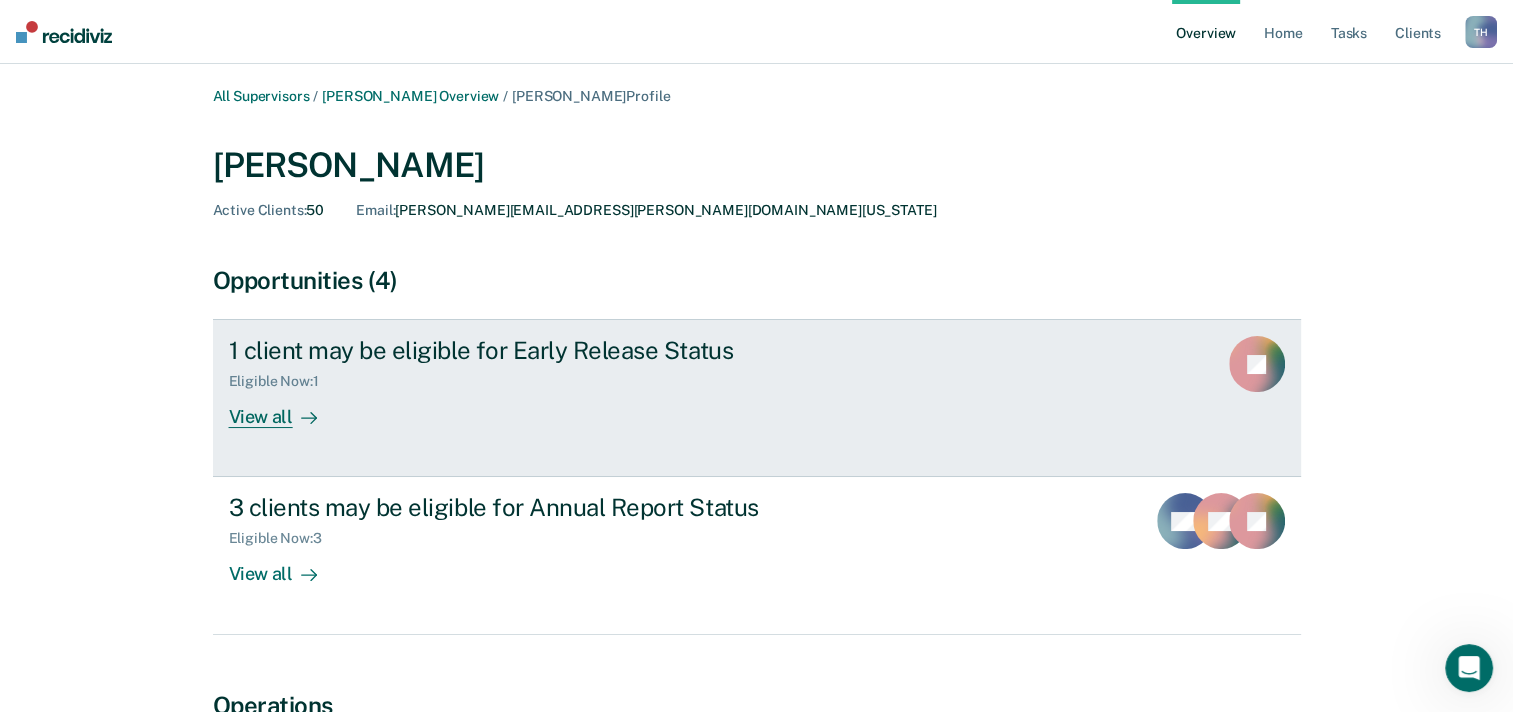click on "View all" at bounding box center [285, 409] 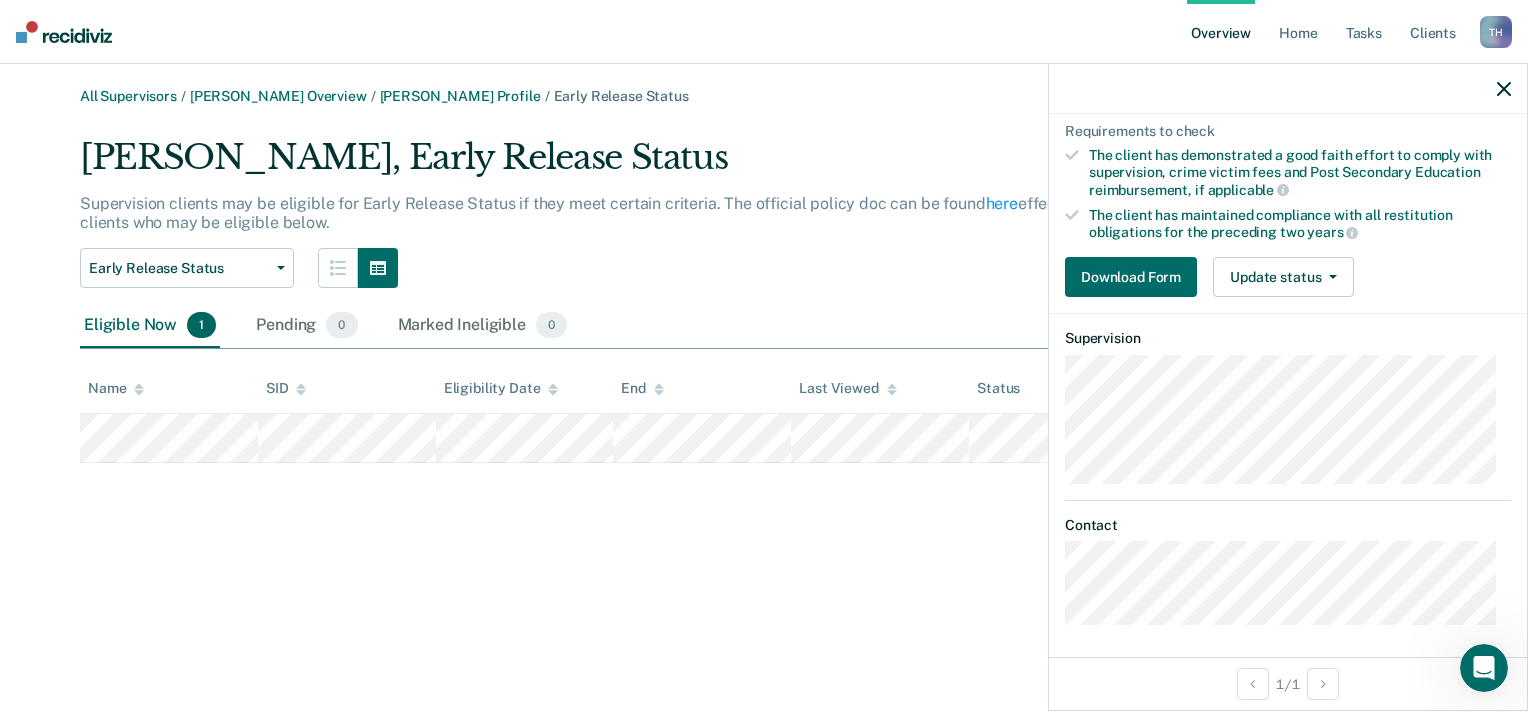scroll, scrollTop: 0, scrollLeft: 0, axis: both 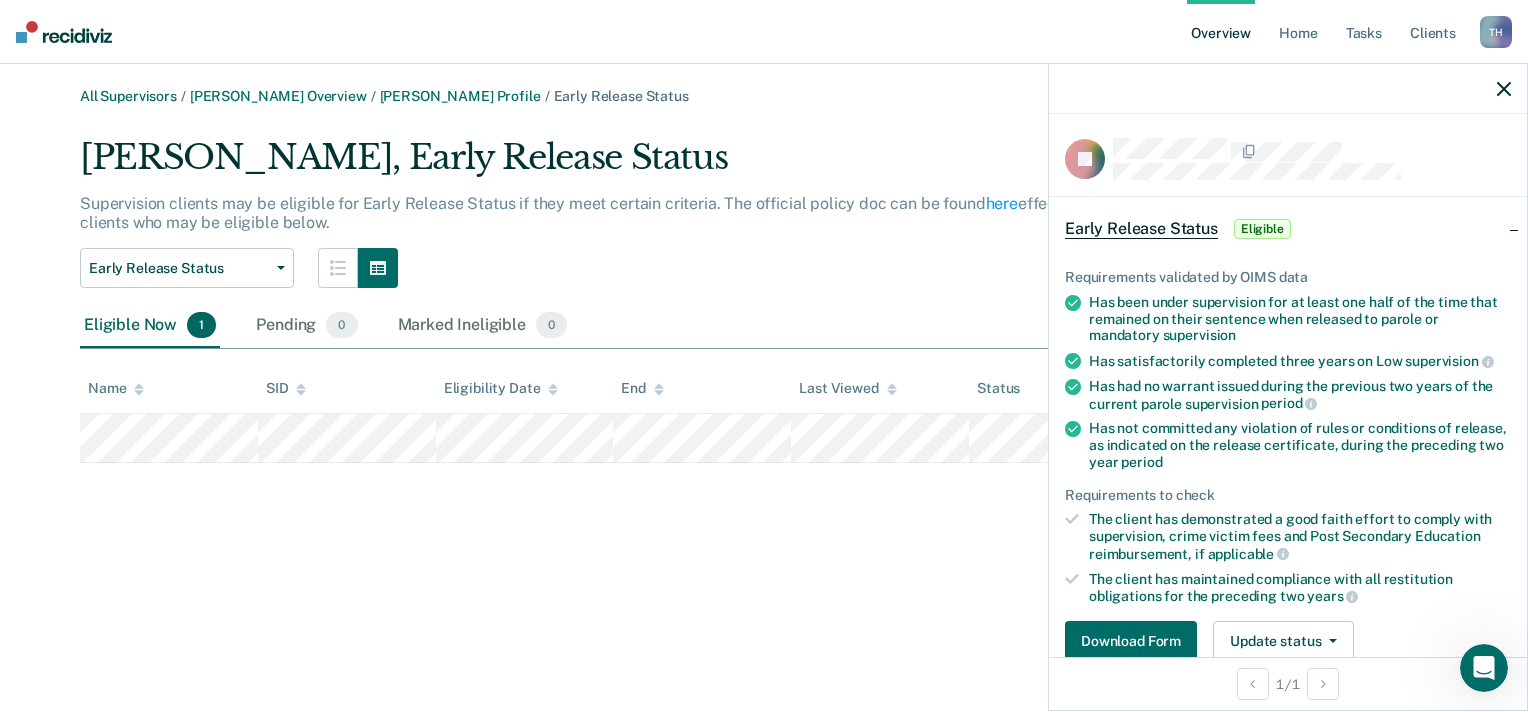 click on "Early Release Status" at bounding box center [1141, 229] 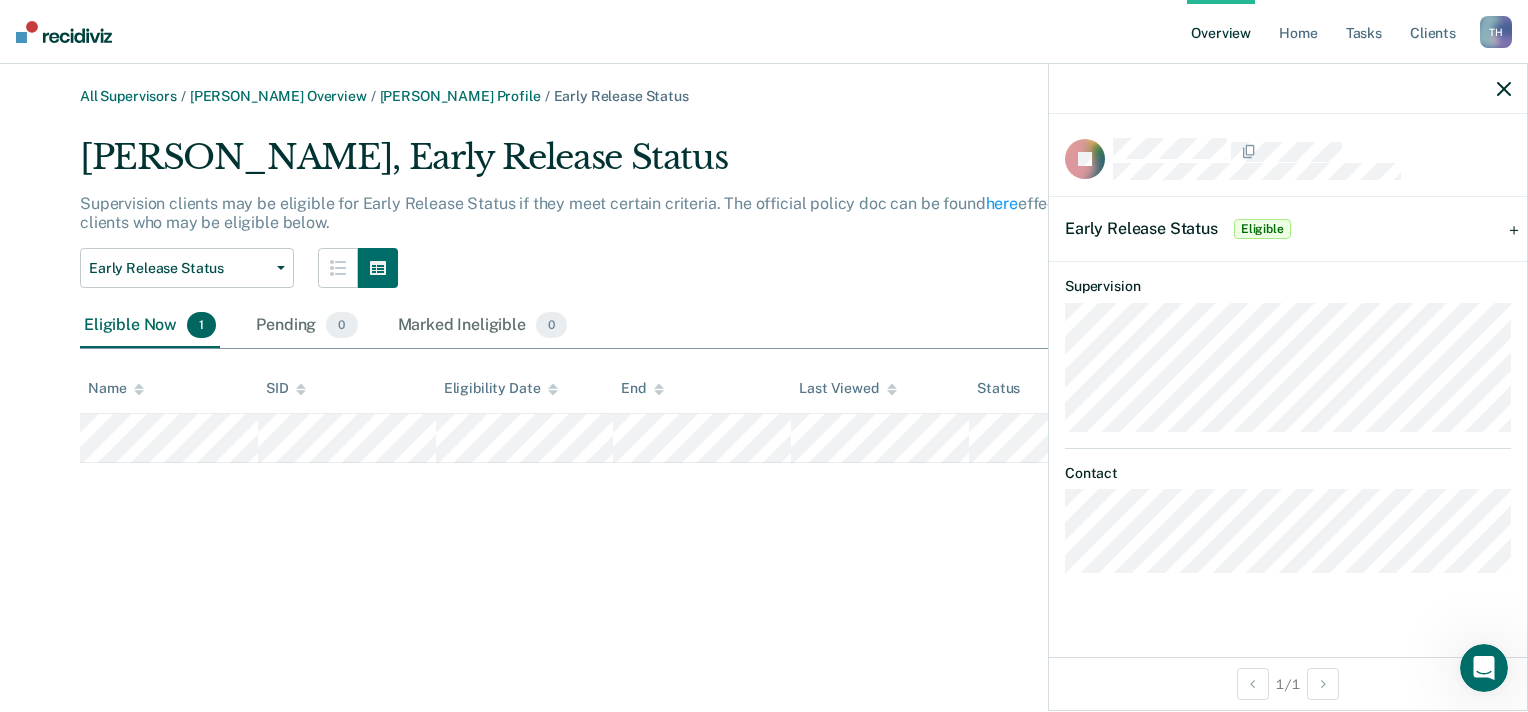 click on "Early Release Status" at bounding box center (1141, 228) 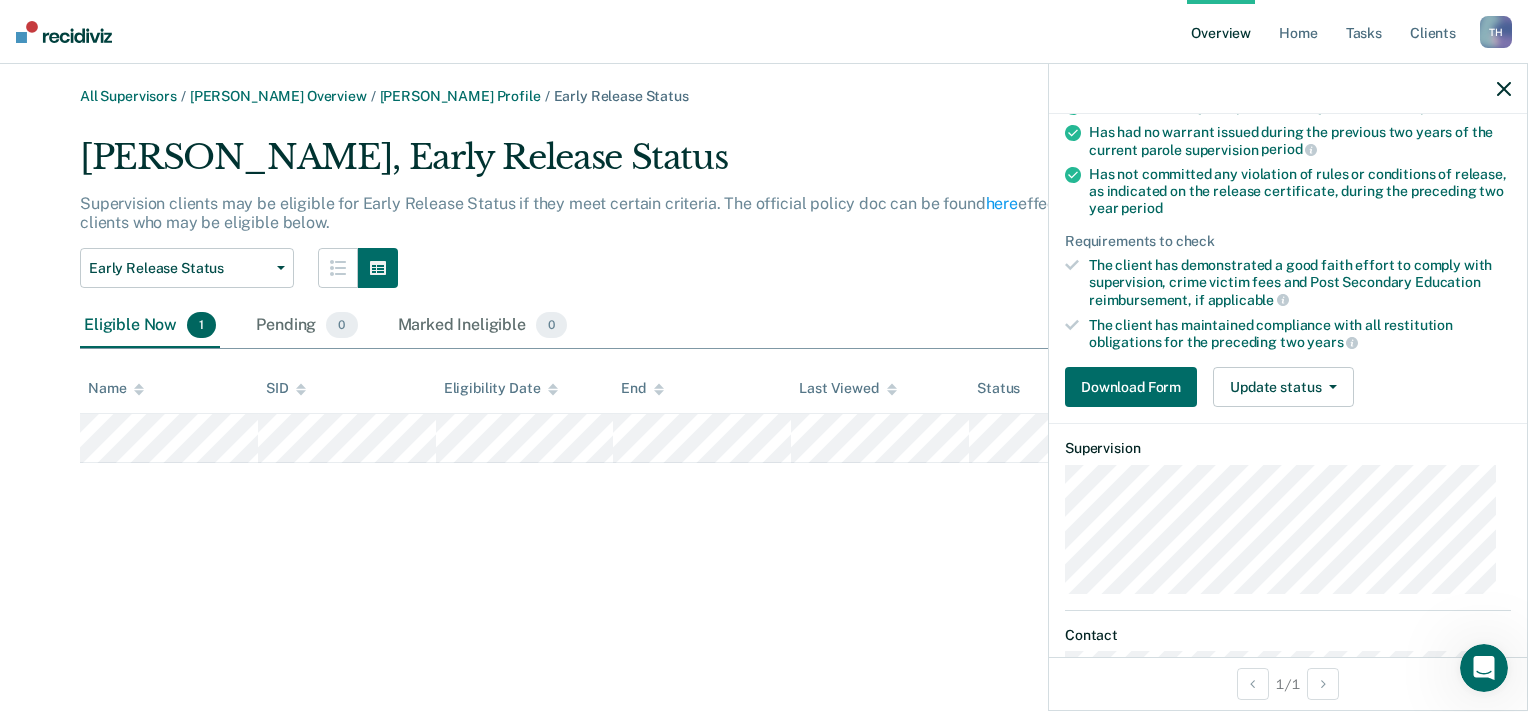 scroll, scrollTop: 300, scrollLeft: 0, axis: vertical 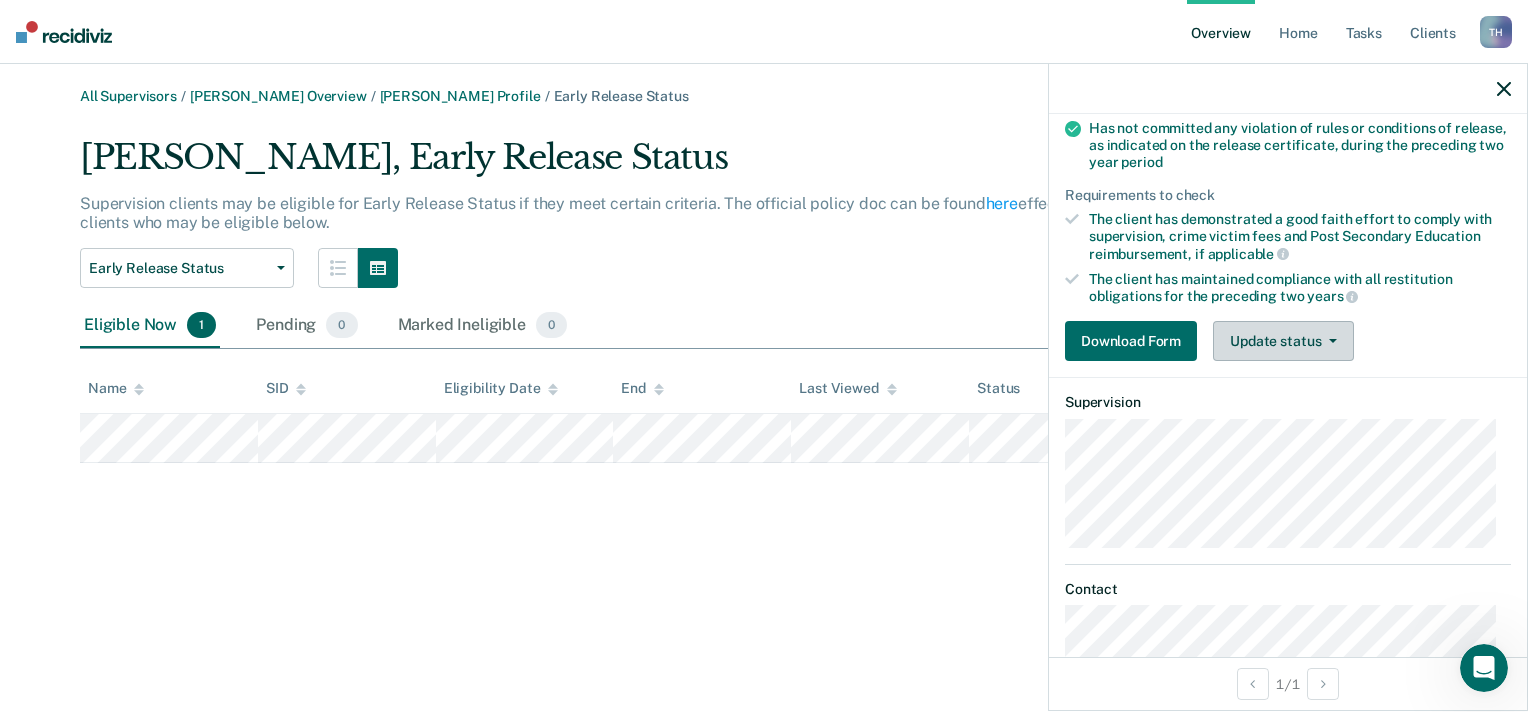 click on "Update status" at bounding box center (1283, 341) 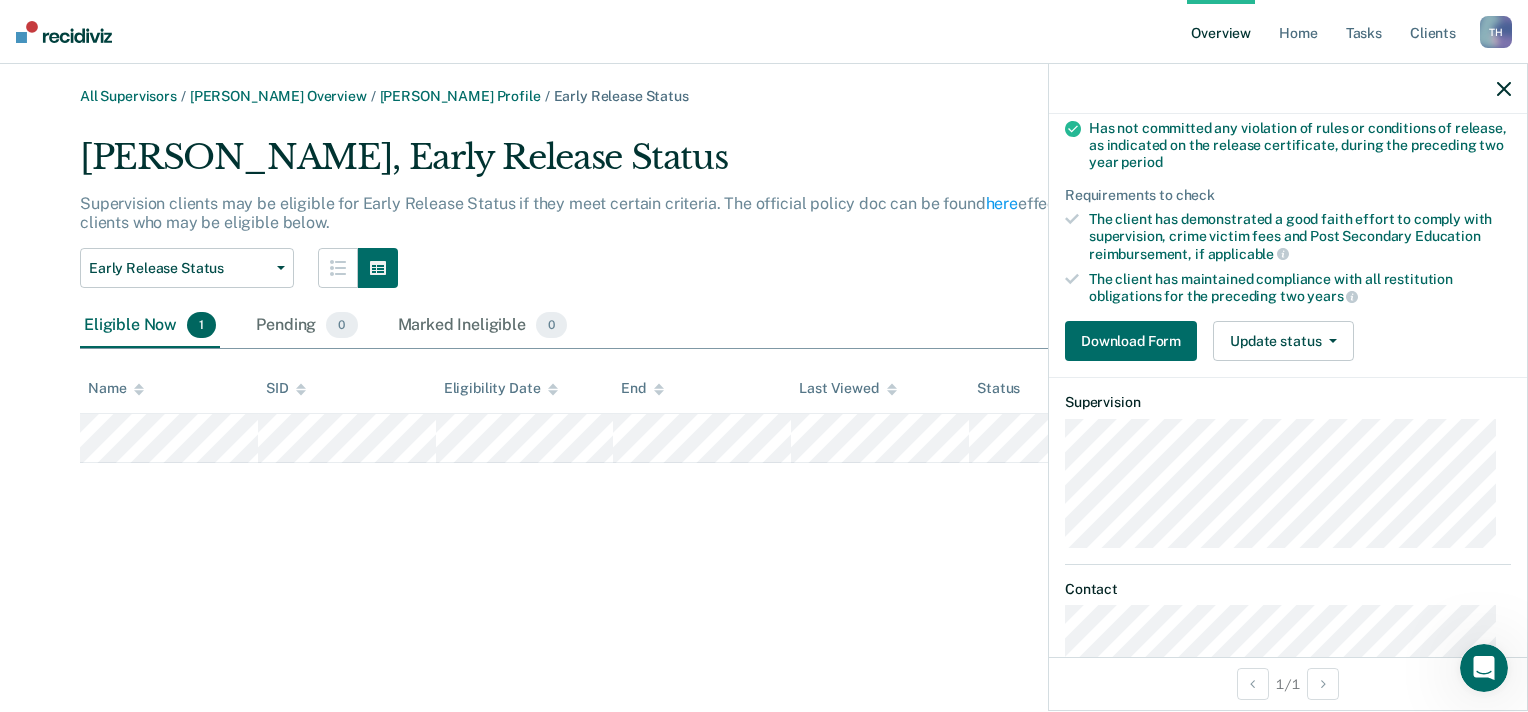click on "Requirements validated by OIMS data Has been under supervision for at least one half of the time that remained on their sentence when released to parole or mandatory   supervision Has satisfactorily completed three years on Low   supervision   Has had no warrant issued during the previous two years of the current parole supervision   period   Has not committed any violation of rules or conditions of release, as indicated on the release certificate, during the preceding two year   period Requirements to check The client has demonstrated a good faith effort to comply with supervision, crime victim fees and Post Secondary Education reimbursement, if   applicable   The client has maintained compliance with all restitution obligations for the preceding two   years" at bounding box center (1288, 137) 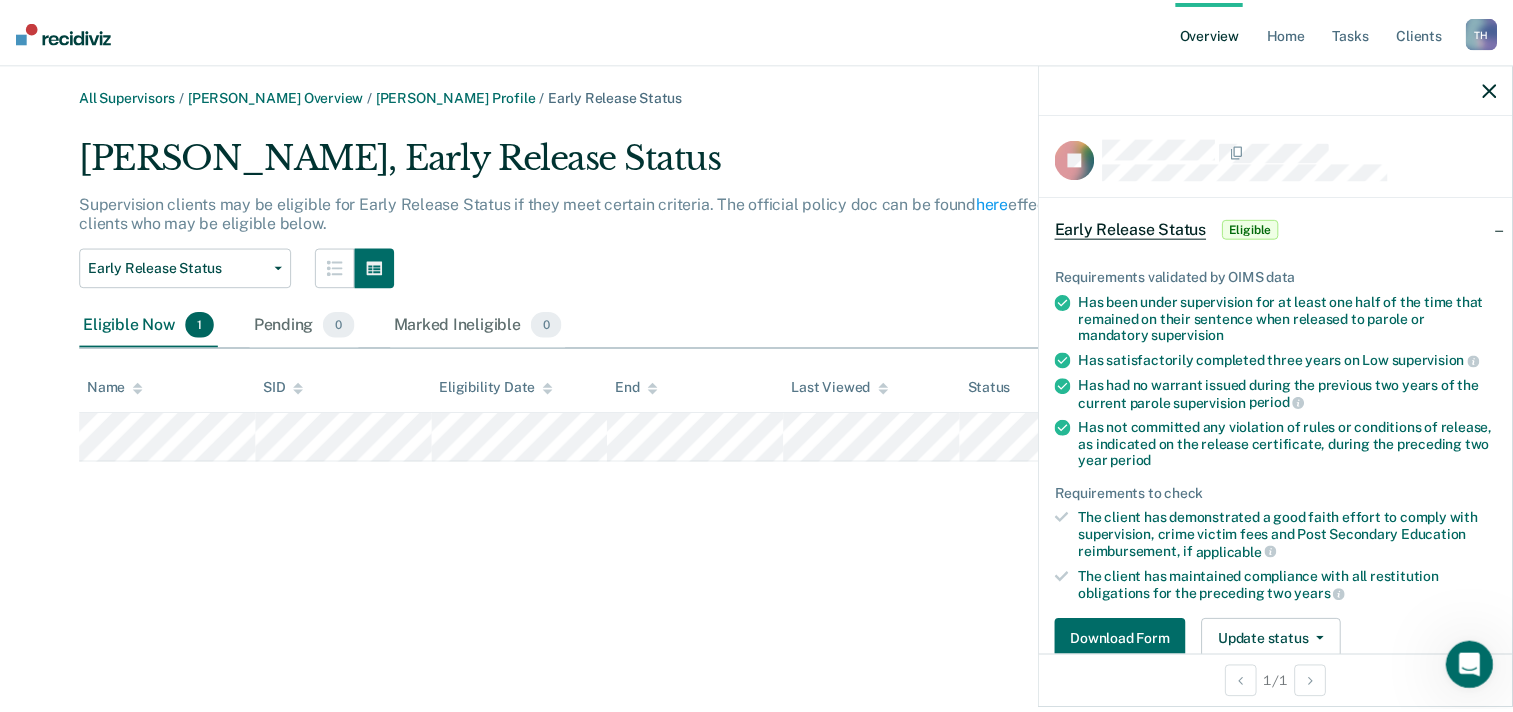 scroll, scrollTop: 0, scrollLeft: 0, axis: both 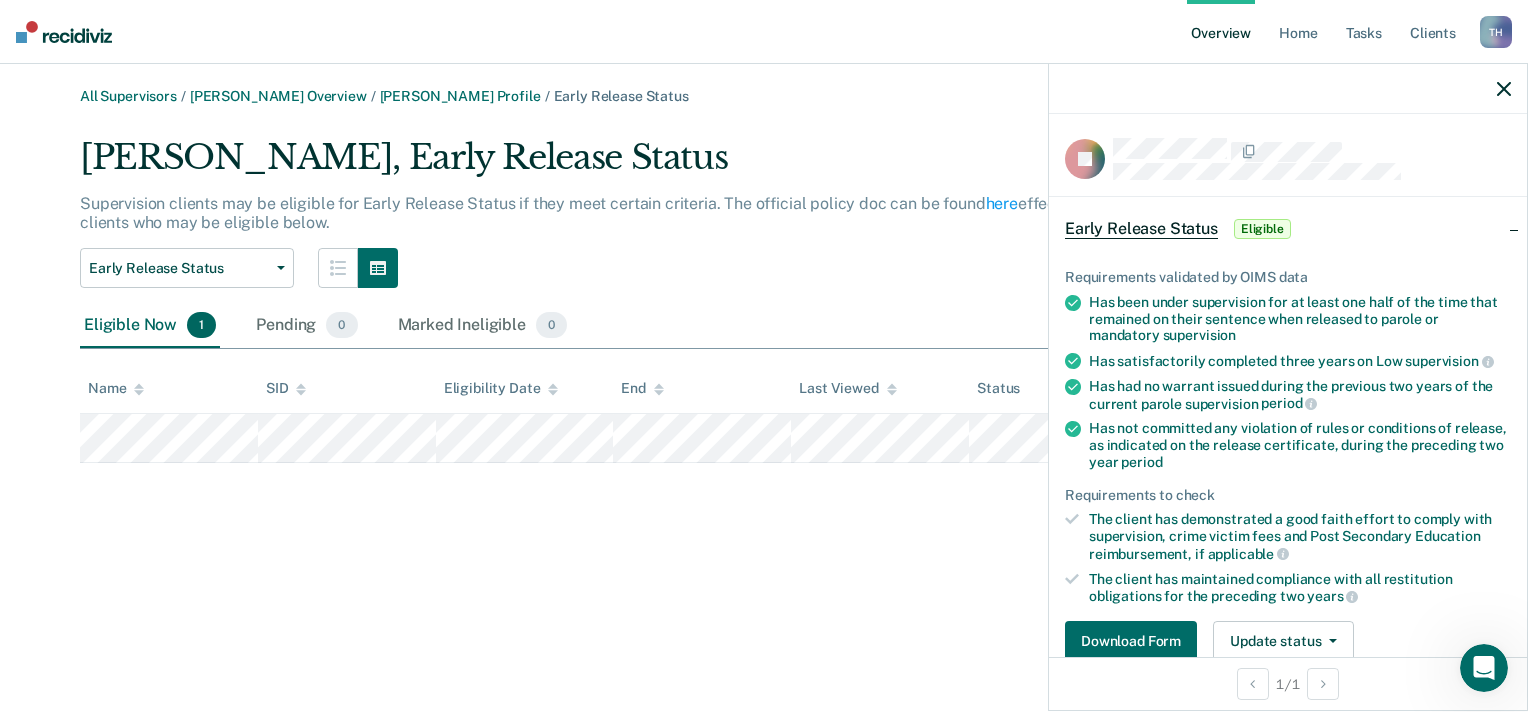 click on "All Supervisors / [PERSON_NAME] Overview / [PERSON_NAME] Profile / Early Release Status [PERSON_NAME], Early Release Status   Supervision clients may be eligible for Early Release Status if they meet certain criteria. The official policy doc can be found  here  effective [DATE]. Review clients who may be eligible below. Early Release Status Annual Report Status Early Release Status Eligible Now 1 Pending 0 Marked Ineligible 0
To pick up a draggable item, press the space bar.
While dragging, use the arrow keys to move the item.
Press space again to drop the item in its new position, or press escape to cancel.
Name SID Eligibility Date End Last Viewed Status" at bounding box center [764, 368] 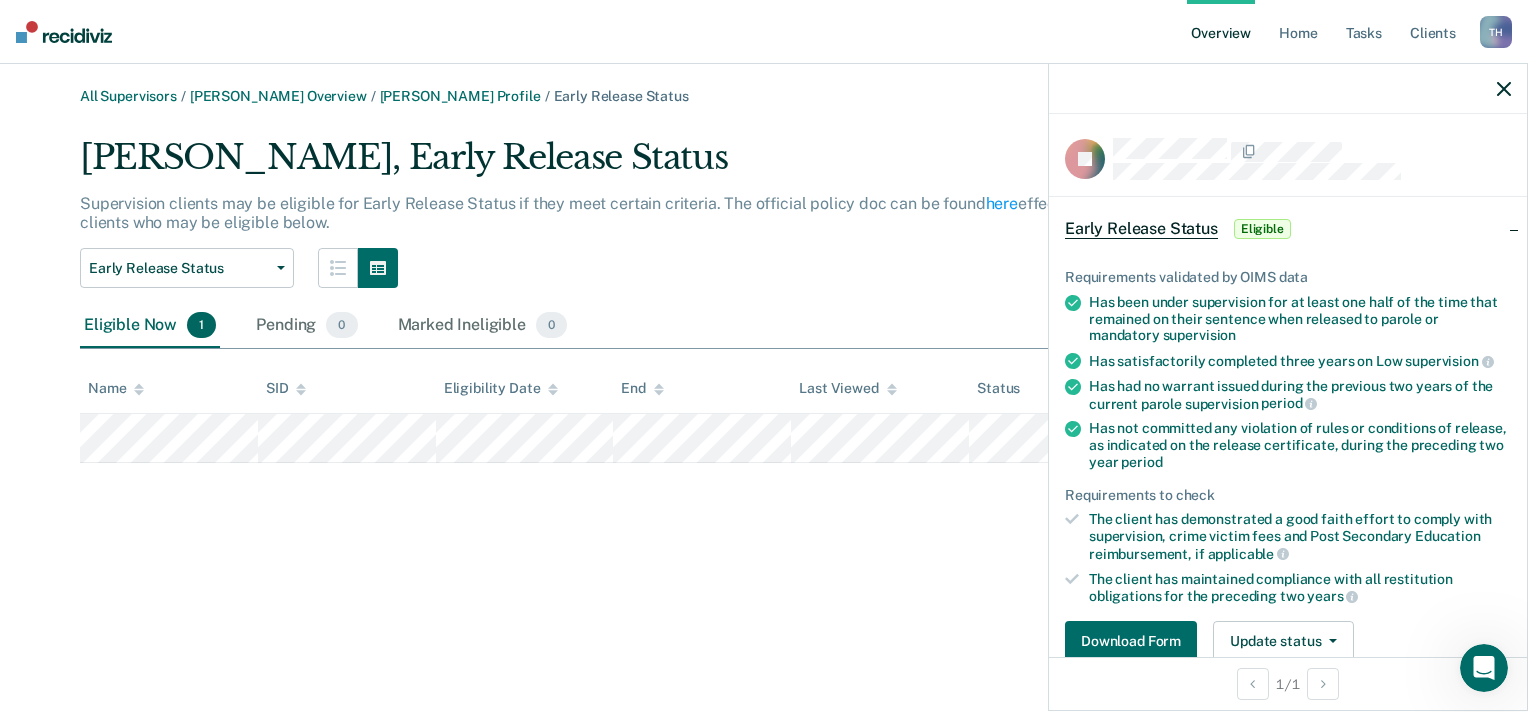 click on "All Supervisors / [PERSON_NAME] Overview / [PERSON_NAME] Profile / Early Release Status [PERSON_NAME], Early Release Status   Supervision clients may be eligible for Early Release Status if they meet certain criteria. The official policy doc can be found  here  effective [DATE]. Review clients who may be eligible below. Early Release Status Annual Report Status Early Release Status Eligible Now 1 Pending 0 Marked Ineligible 0
To pick up a draggable item, press the space bar.
While dragging, use the arrow keys to move the item.
Press space again to drop the item in its new position, or press escape to cancel.
Name SID Eligibility Date End Last Viewed Status" at bounding box center [764, 368] 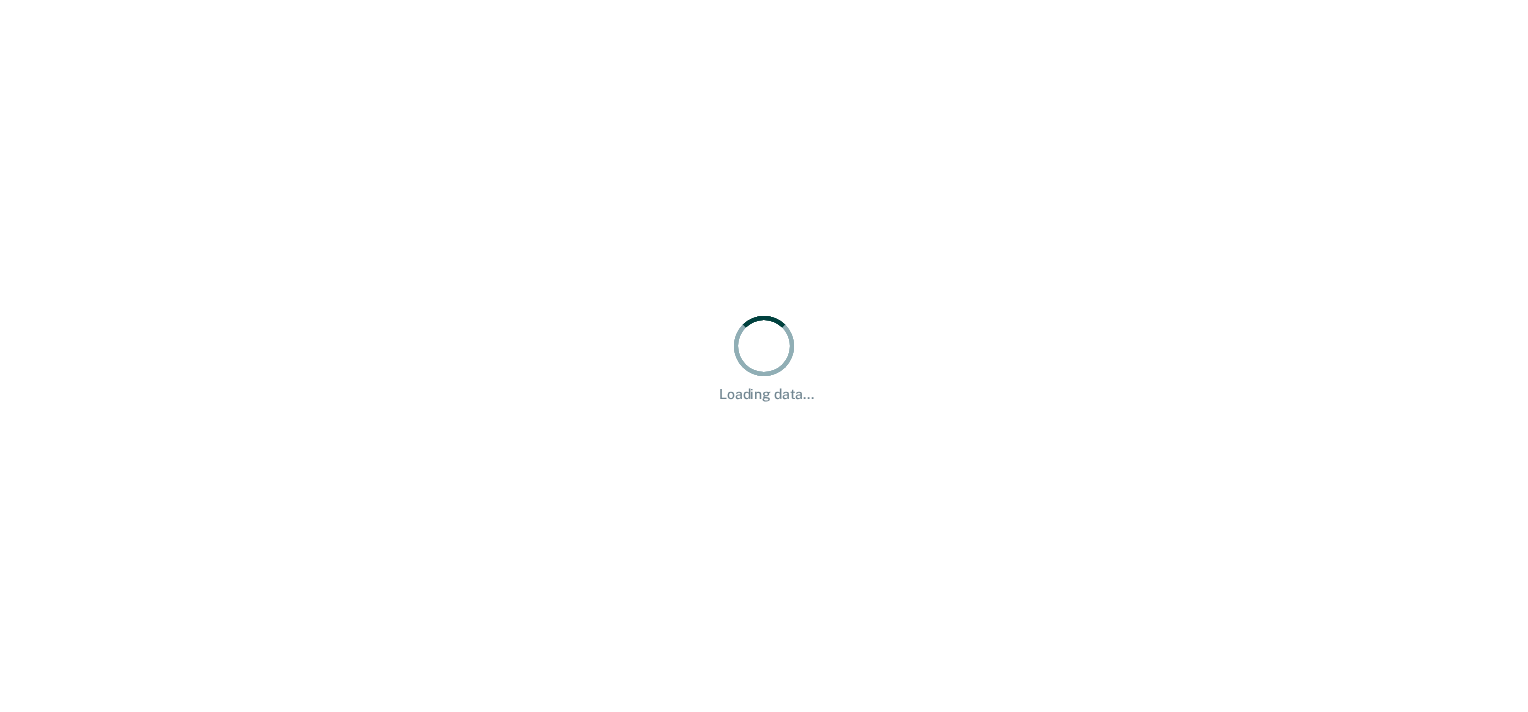 scroll, scrollTop: 0, scrollLeft: 0, axis: both 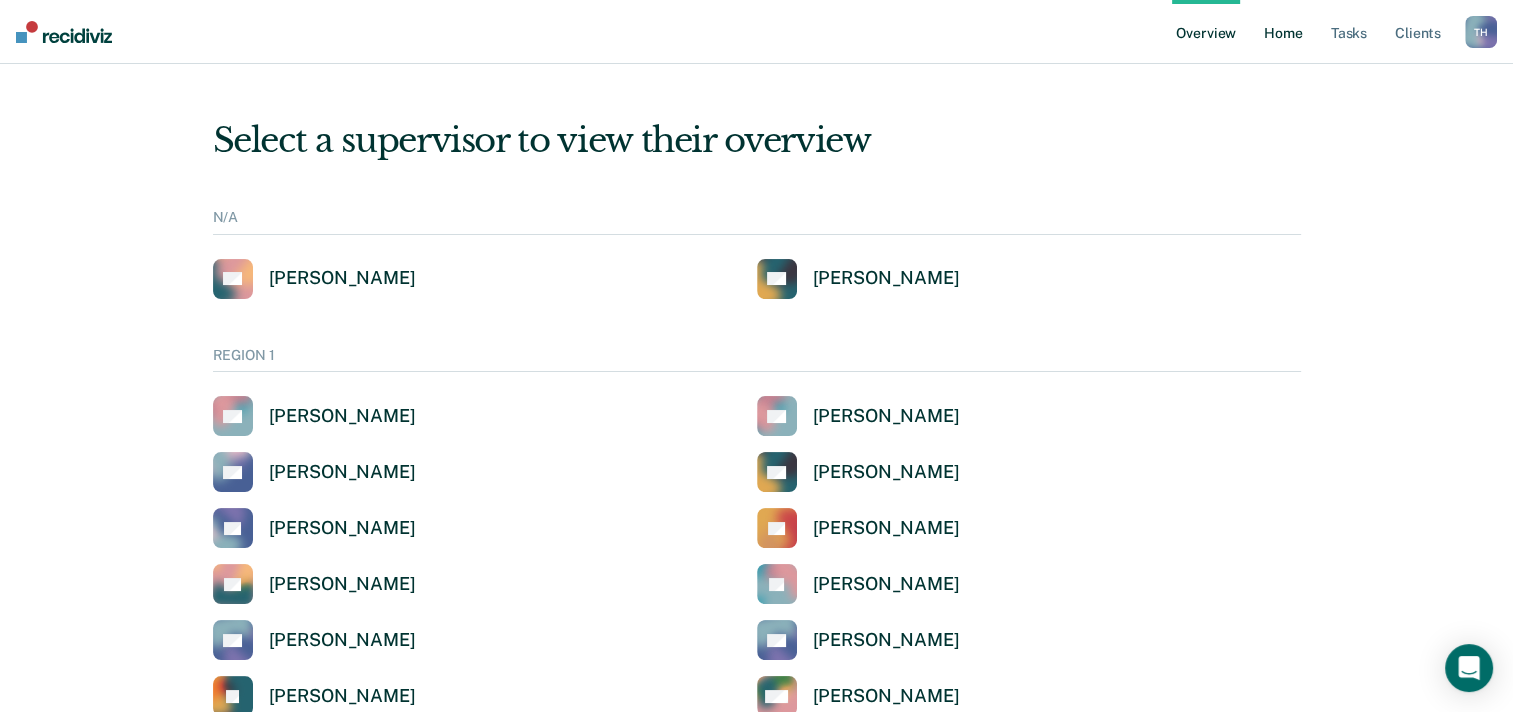click on "Home" at bounding box center [1283, 32] 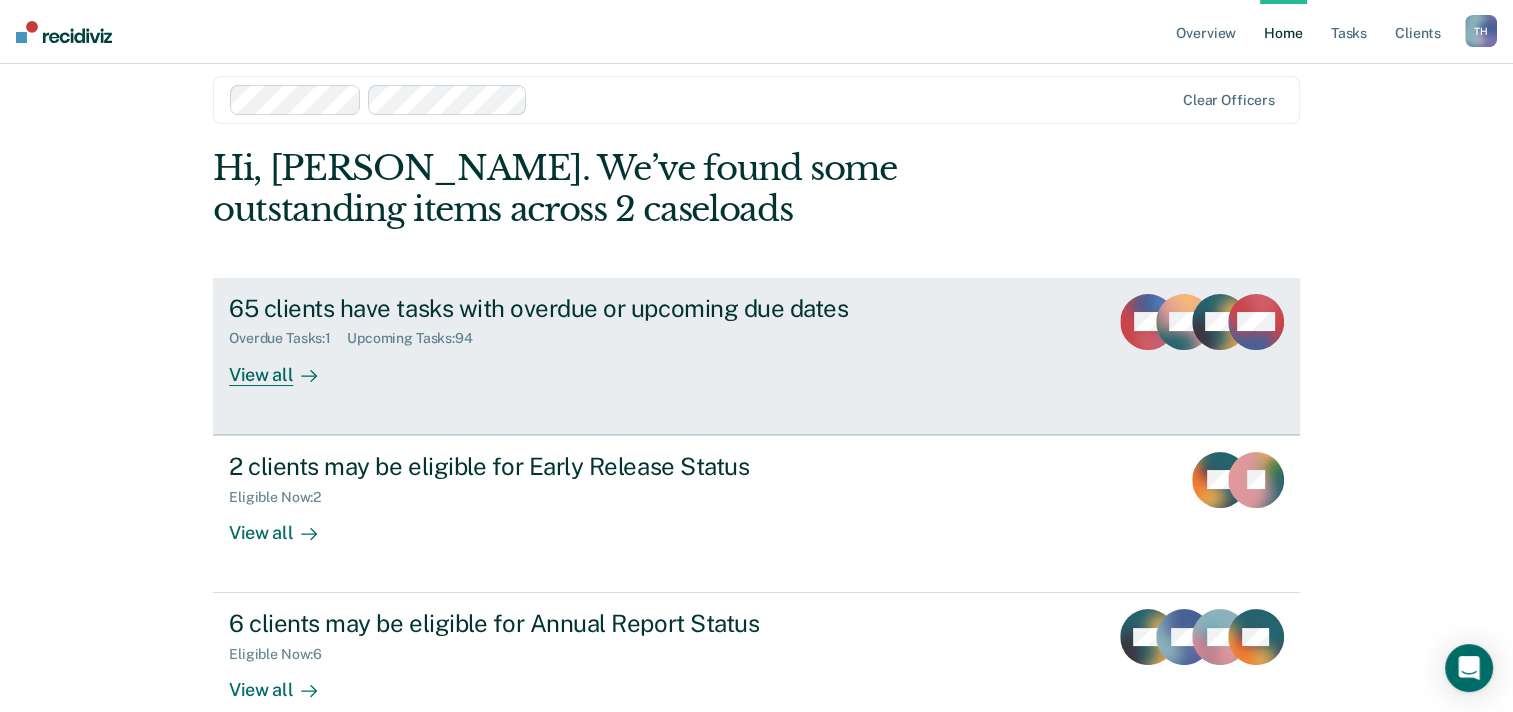 scroll, scrollTop: 0, scrollLeft: 0, axis: both 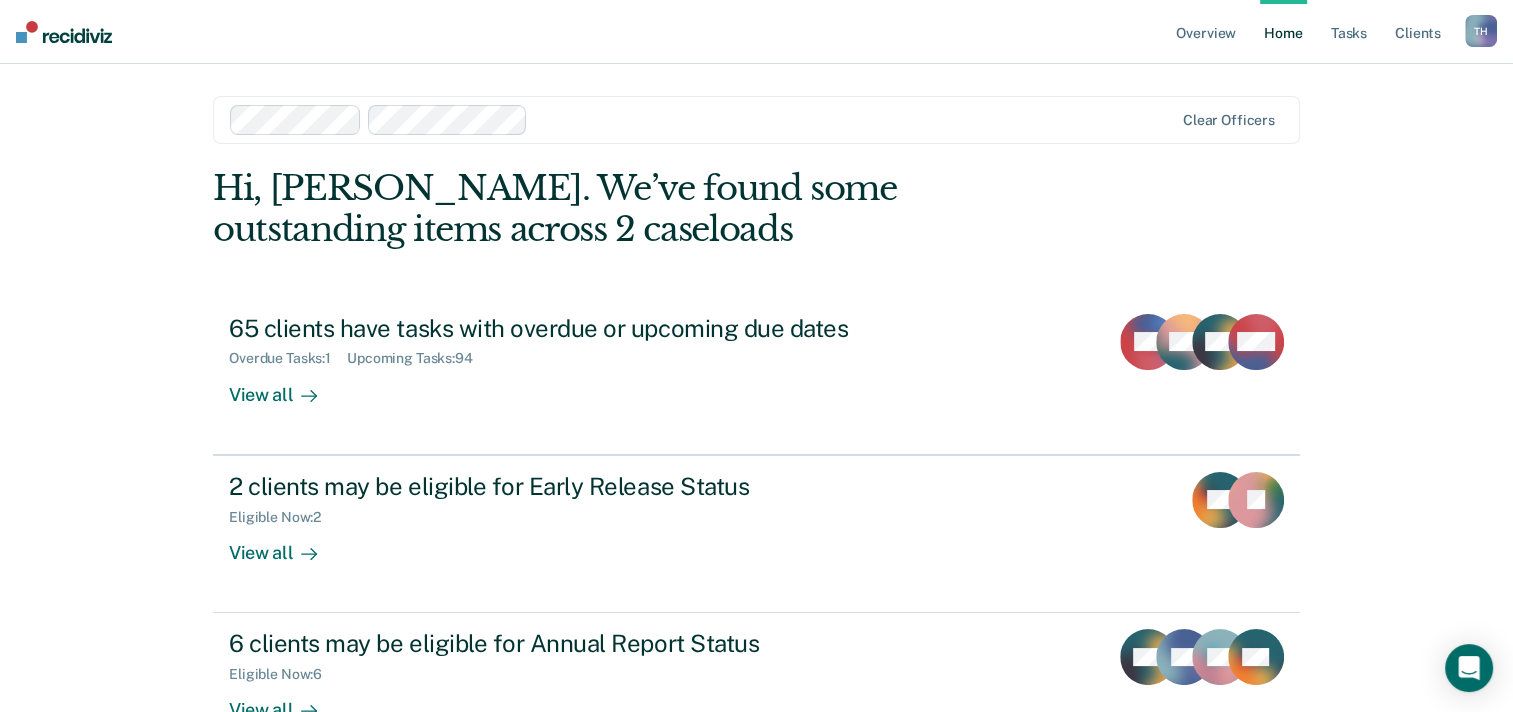 click on "Overview Home Tasks Client s Terrence Hawkins T H Profile How it works Log Out Clear   officers Hi, Terrence. We’ve found some outstanding items across 2 caseloads 65 clients have tasks with overdue or upcoming due dates Overdue Tasks :  1 Upcoming Tasks :  94 View all   DH MB CM + 92 2 clients may be eligible for Early Release Status Eligible Now :  2 View all   RP IR 6 clients may be eligible for Annual Report Status Eligible Now :  6 View all   CM RG GS + 3" at bounding box center (756, 356) 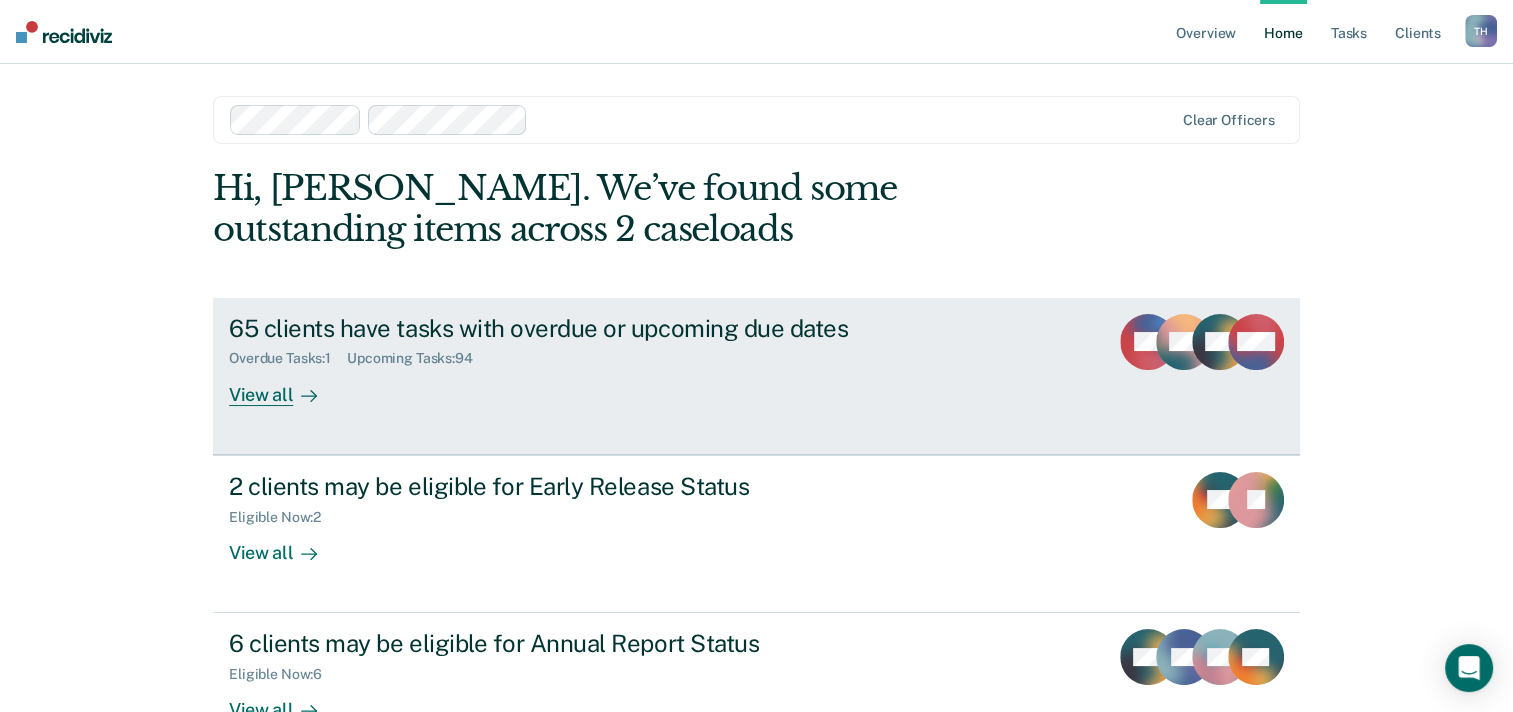 click on "View all" at bounding box center [285, 386] 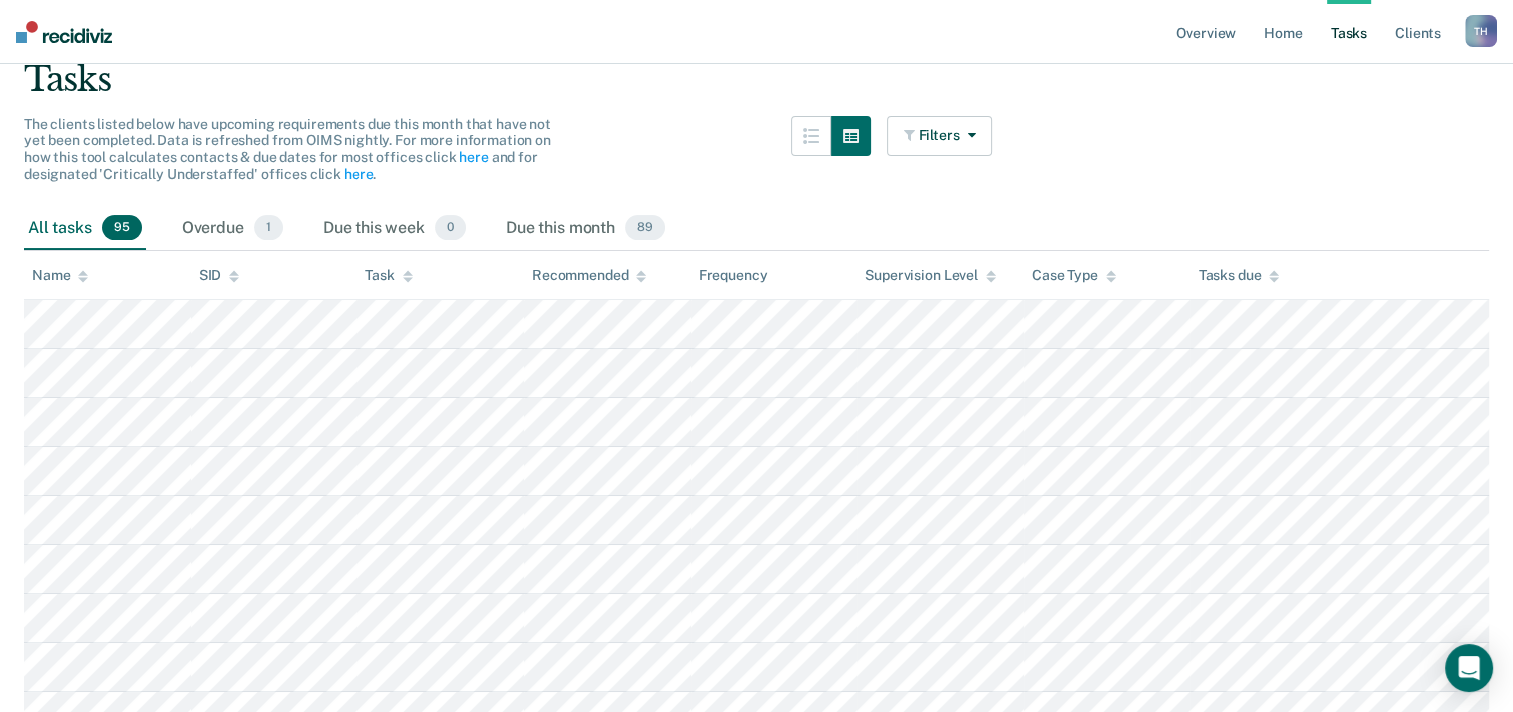 scroll, scrollTop: 200, scrollLeft: 0, axis: vertical 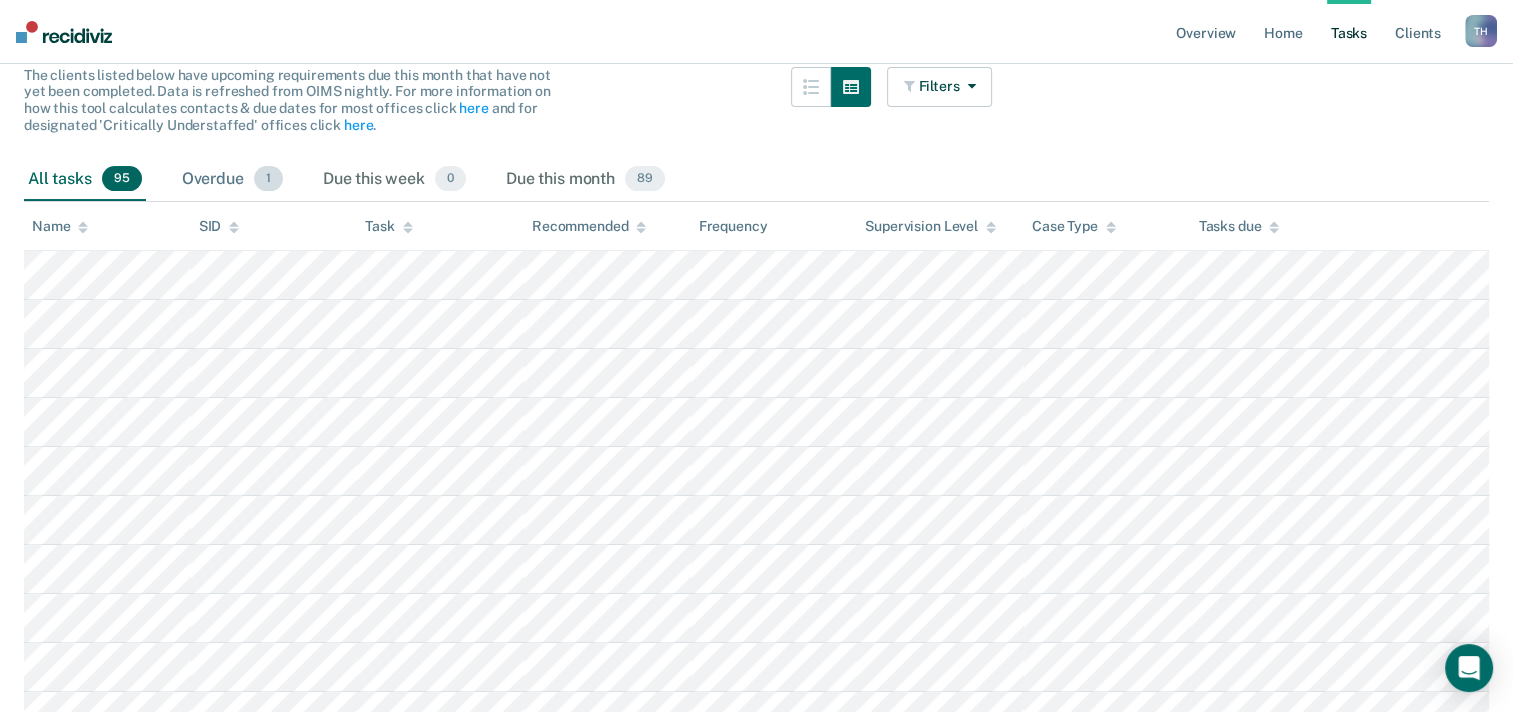 click on "1" at bounding box center (268, 179) 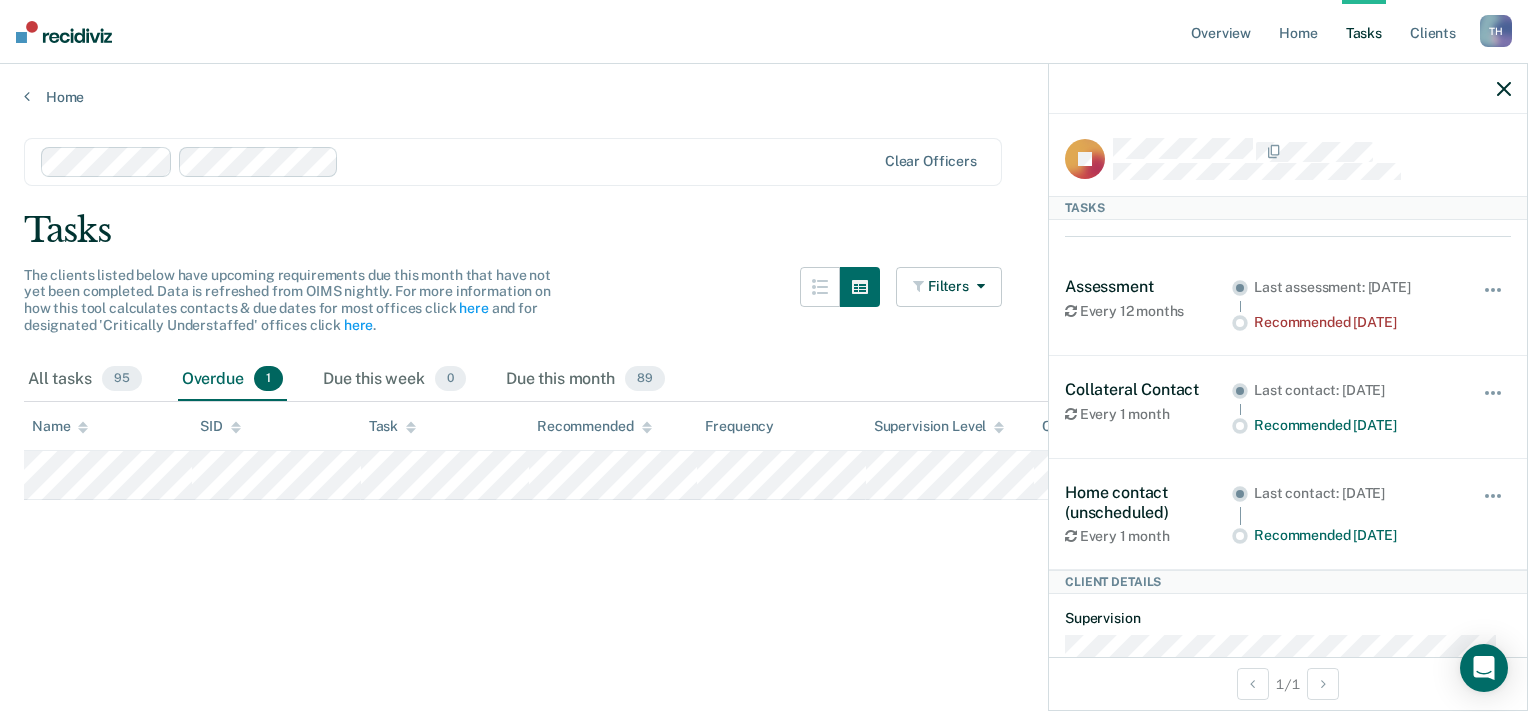 click on "Tasks" at bounding box center (764, 230) 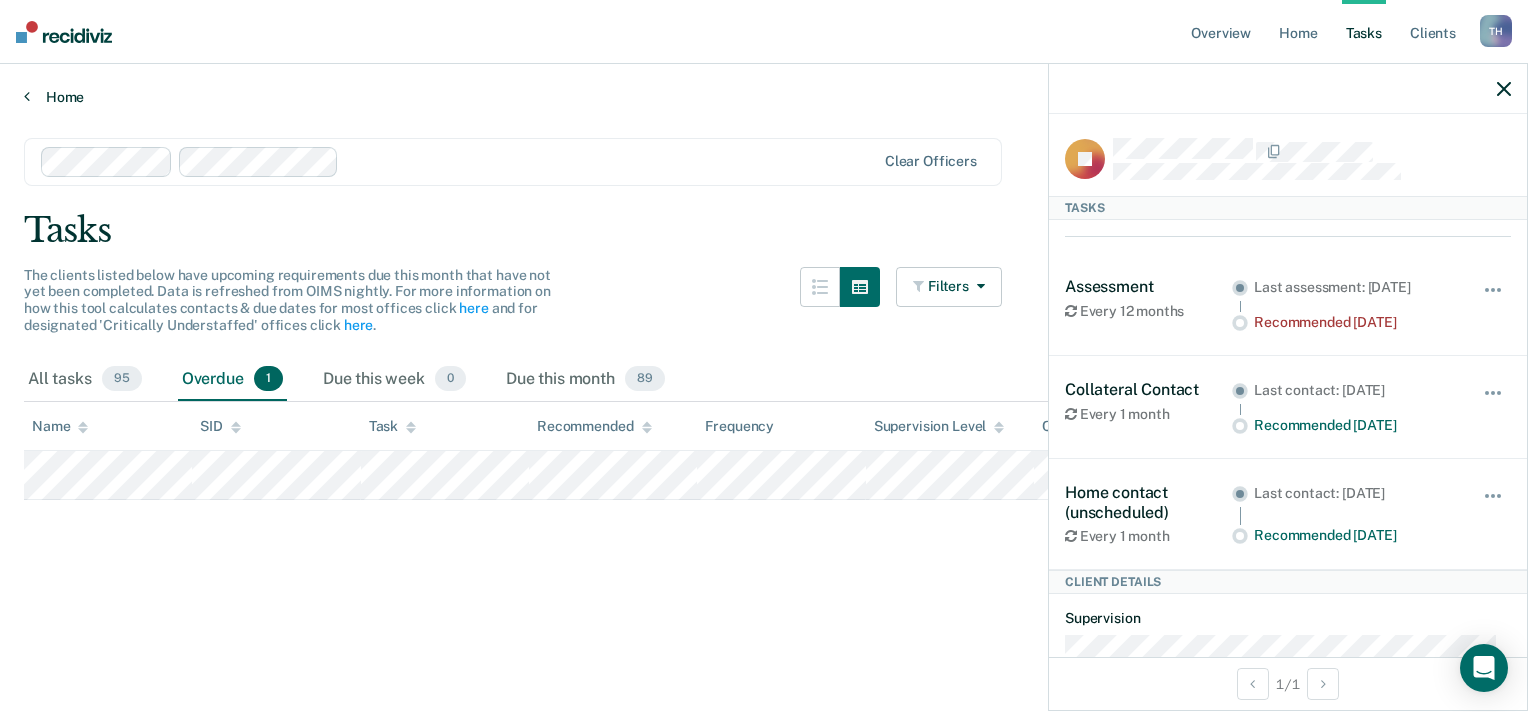 click at bounding box center [27, 96] 